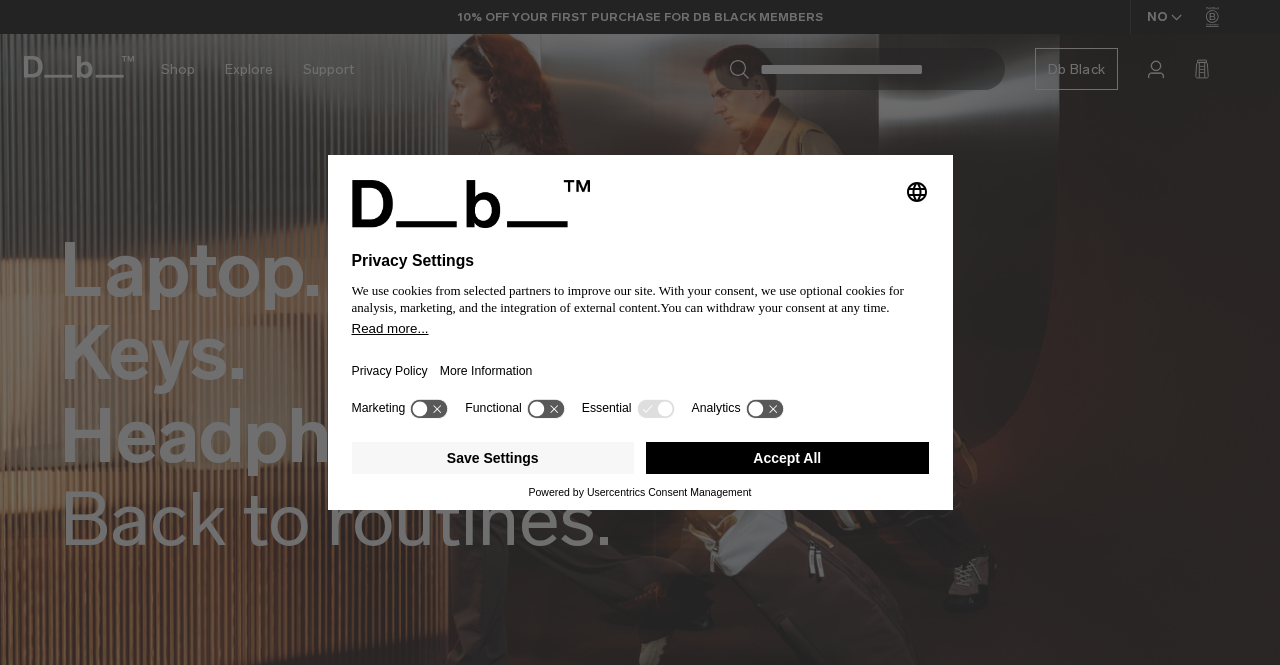 scroll, scrollTop: 0, scrollLeft: 0, axis: both 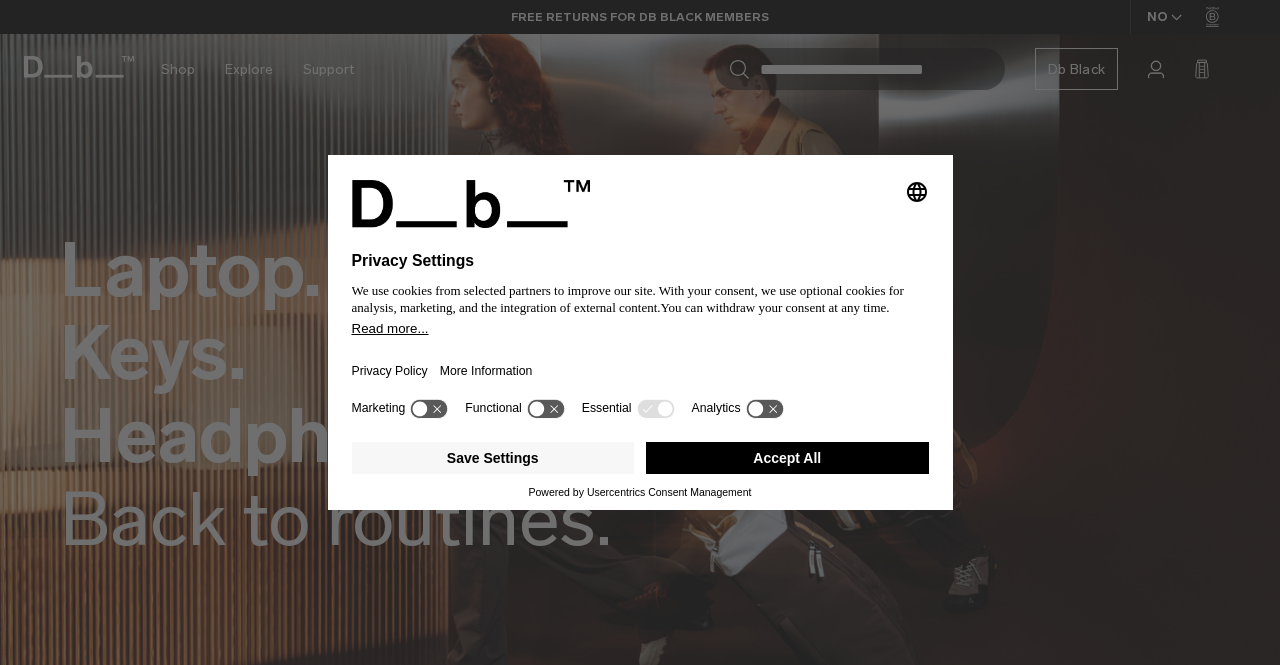 click on "Accept All" at bounding box center (787, 458) 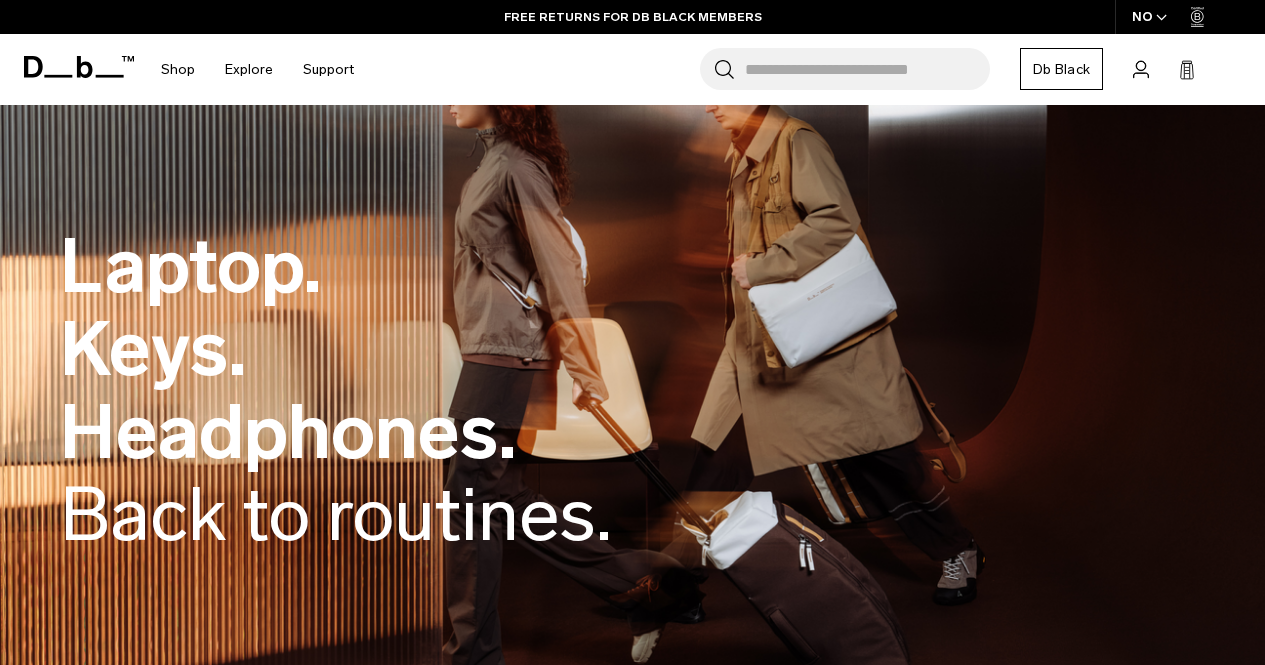 click on "Search for Bags, Luggage..." at bounding box center (867, 69) 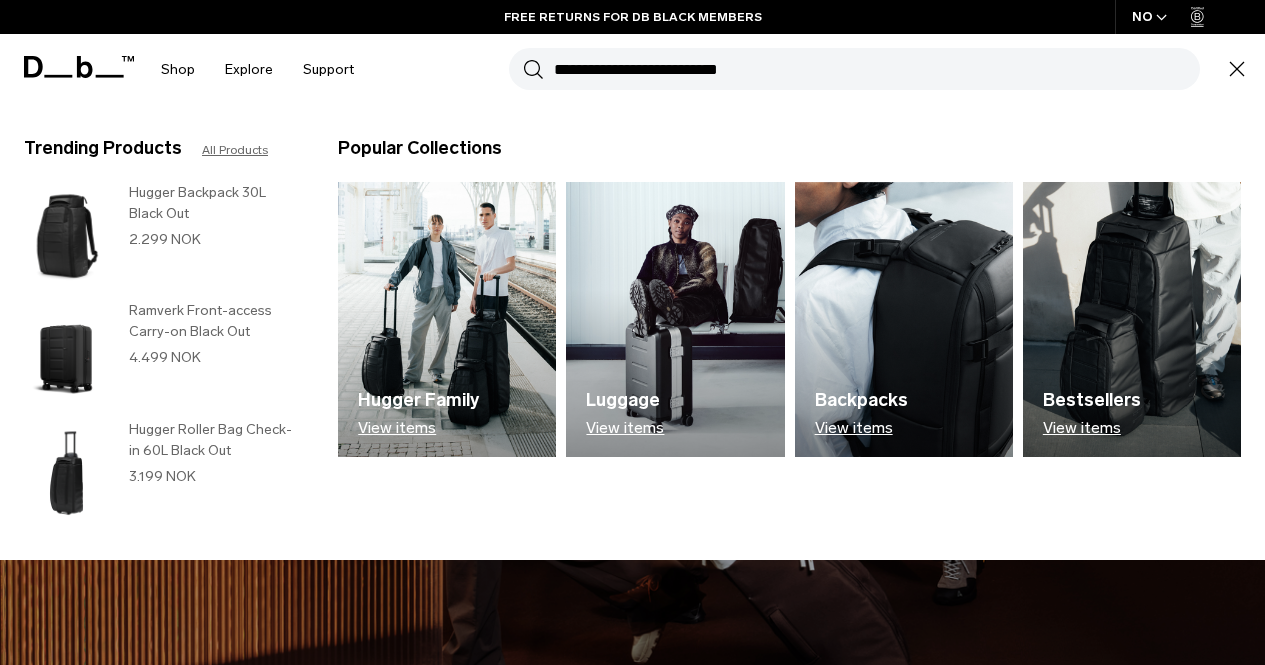 type on "*" 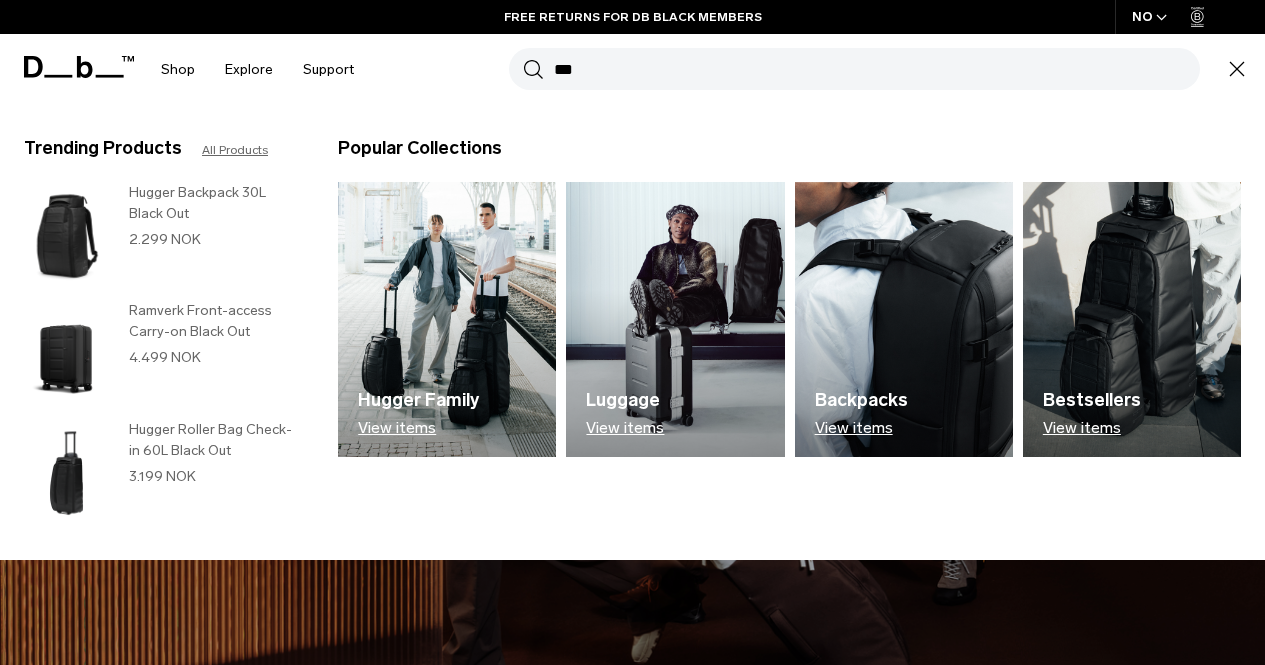 type on "***" 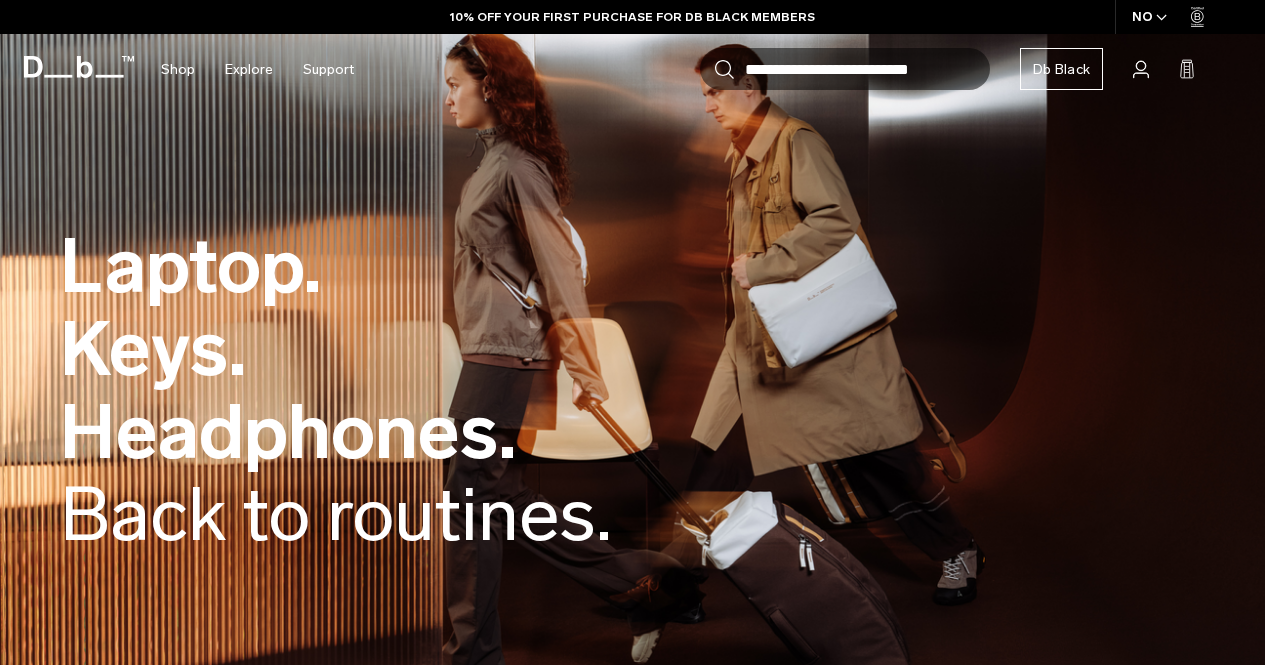 scroll, scrollTop: 0, scrollLeft: 0, axis: both 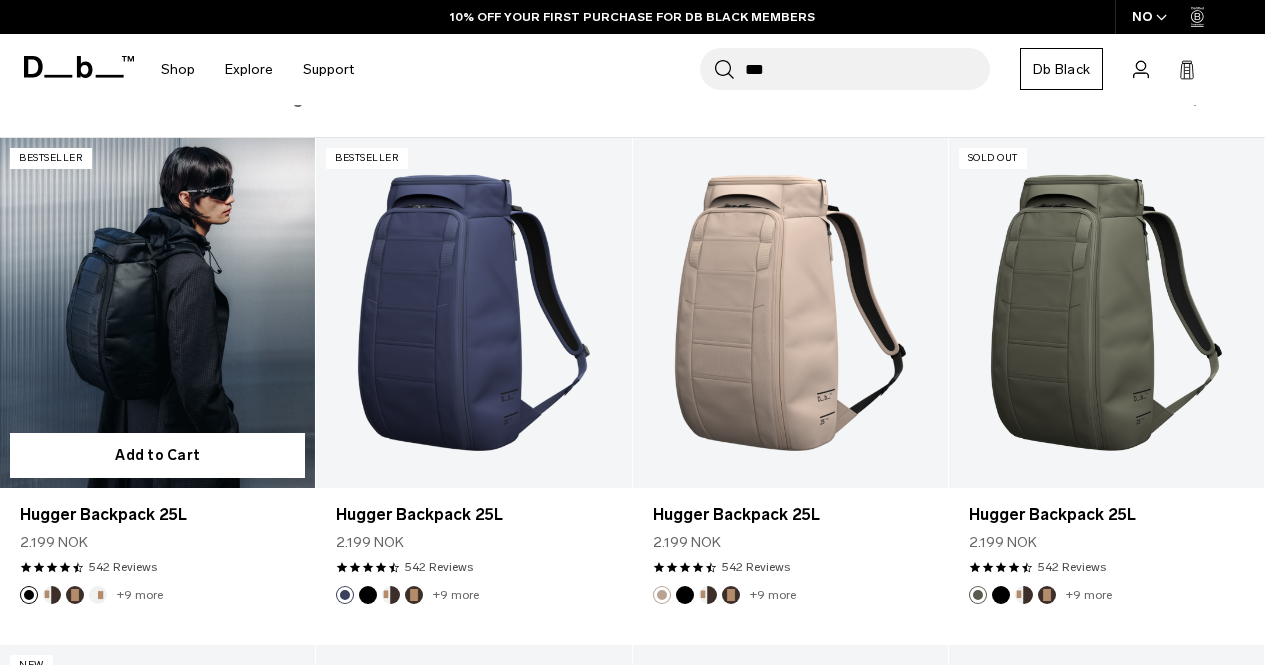 click at bounding box center [157, 313] 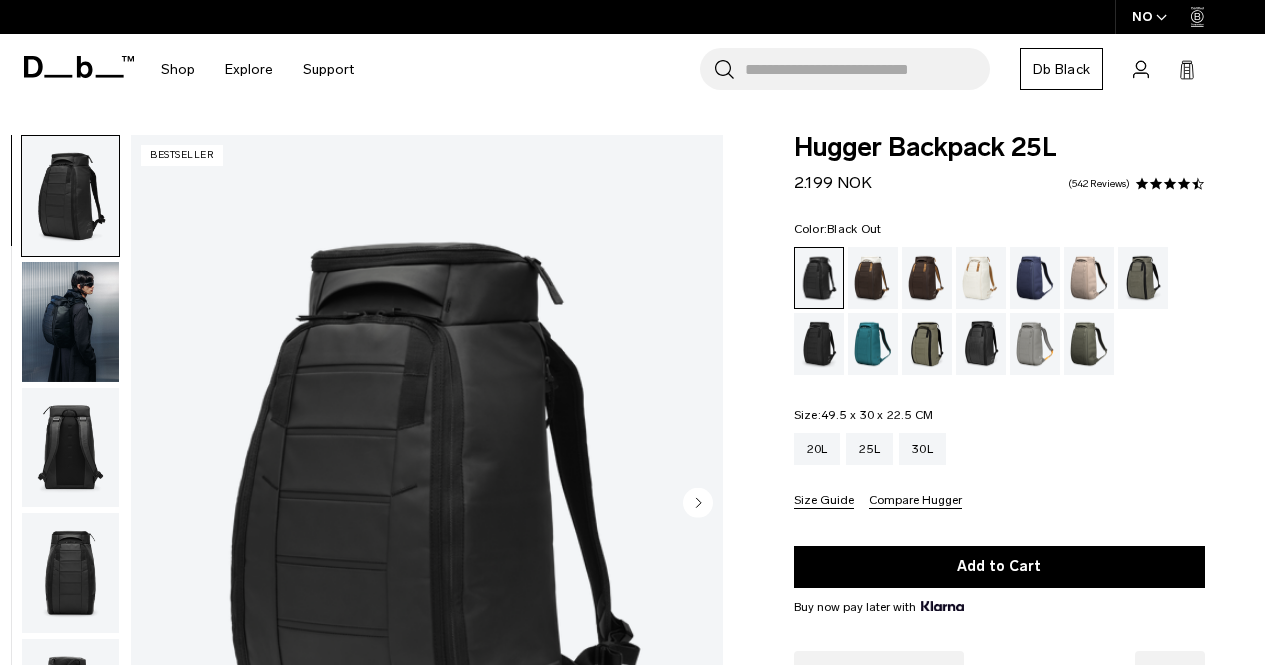 scroll, scrollTop: 0, scrollLeft: 0, axis: both 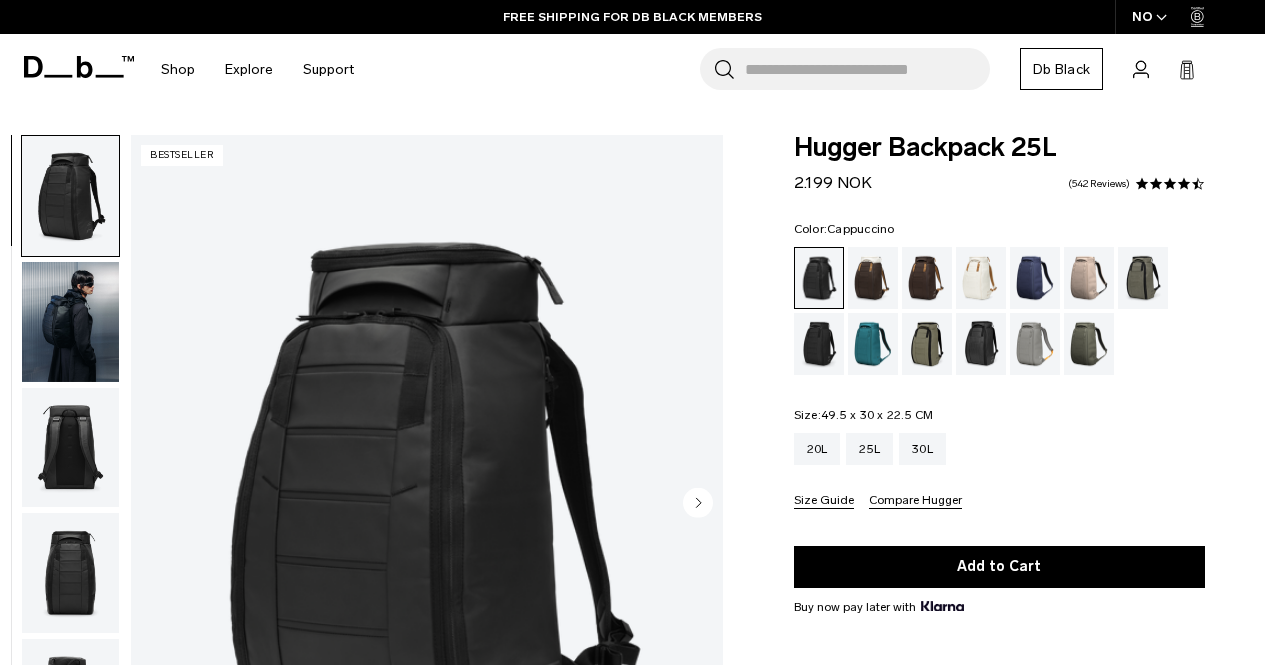 click at bounding box center [873, 278] 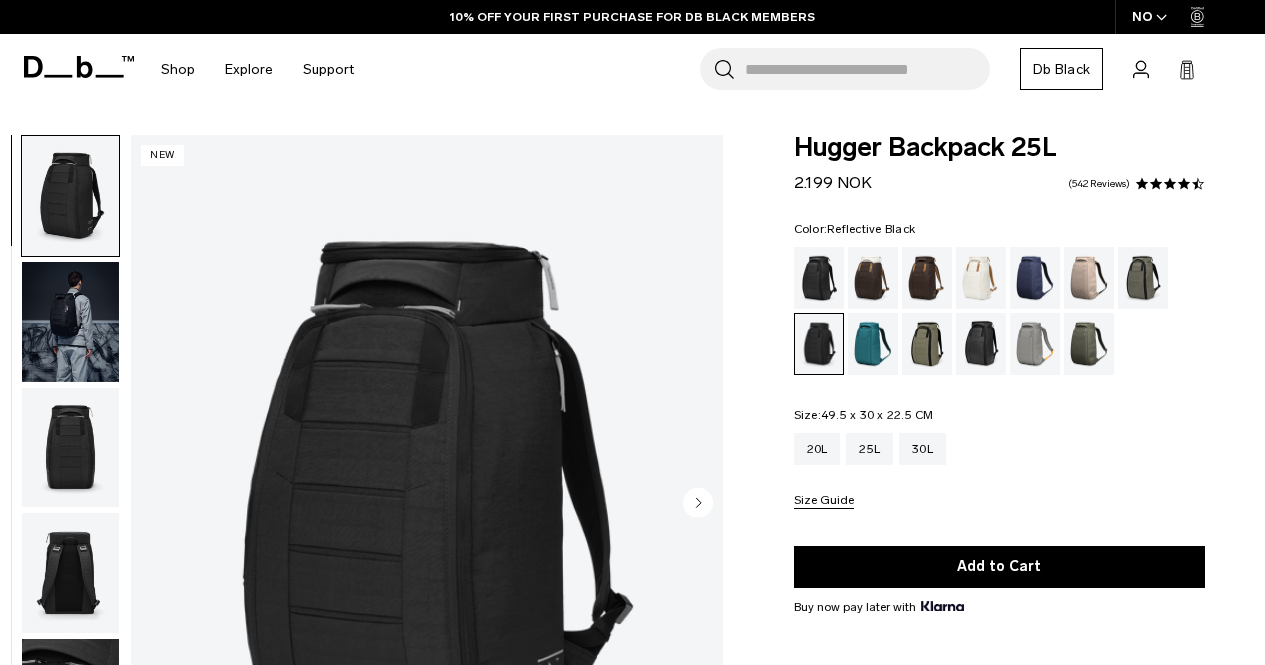 scroll, scrollTop: 0, scrollLeft: 0, axis: both 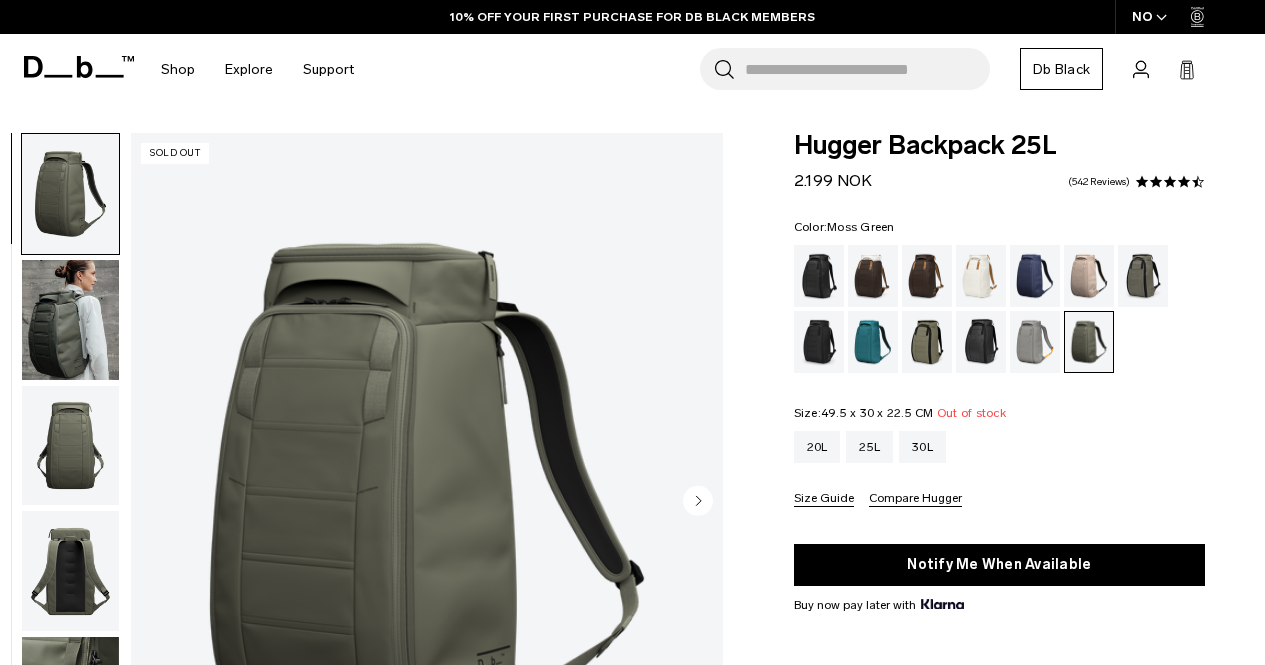 click at bounding box center [70, 320] 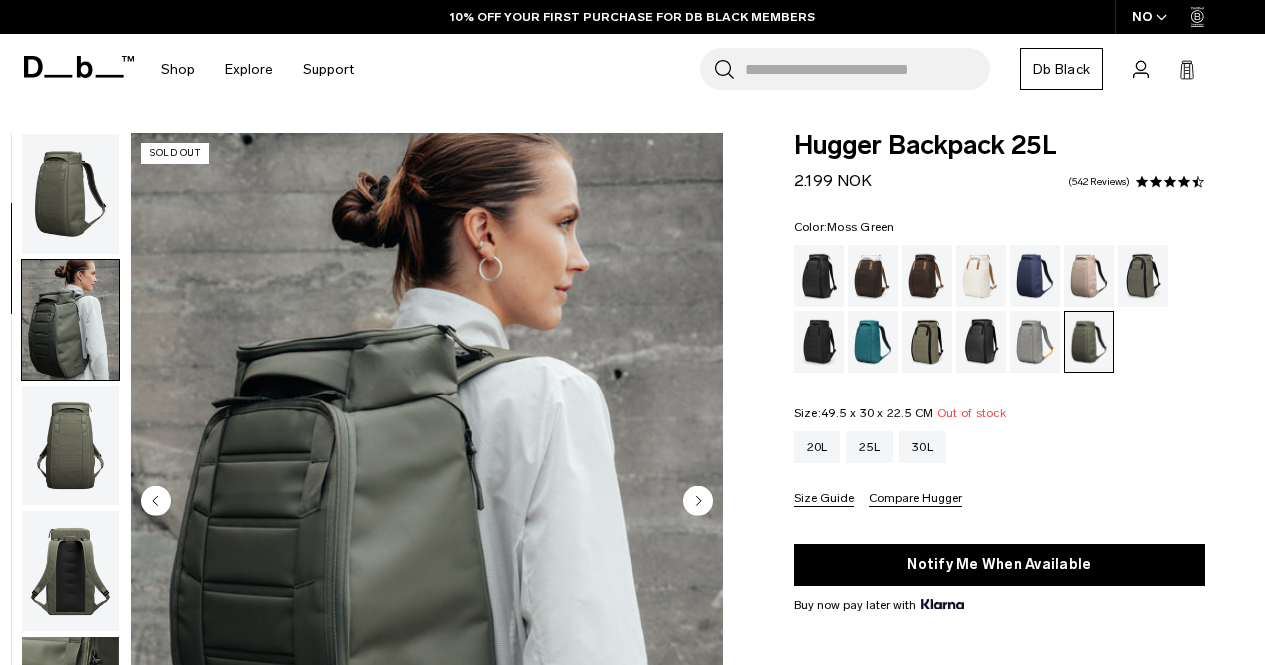 scroll, scrollTop: 126, scrollLeft: 0, axis: vertical 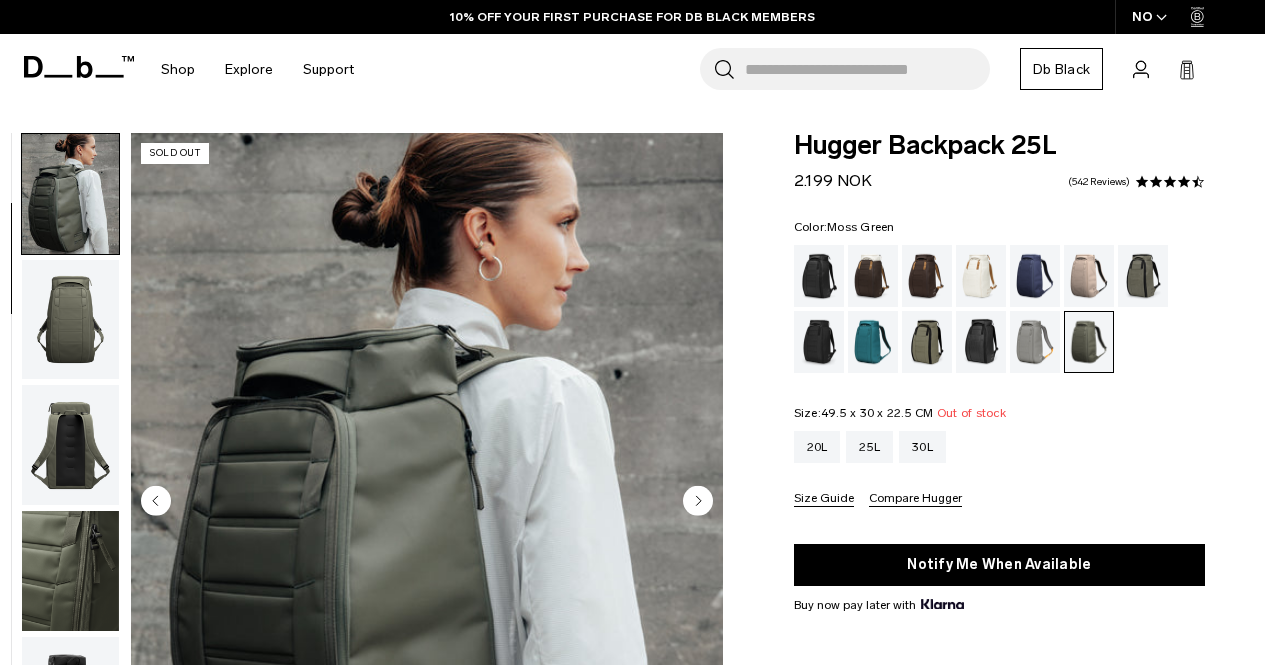 type 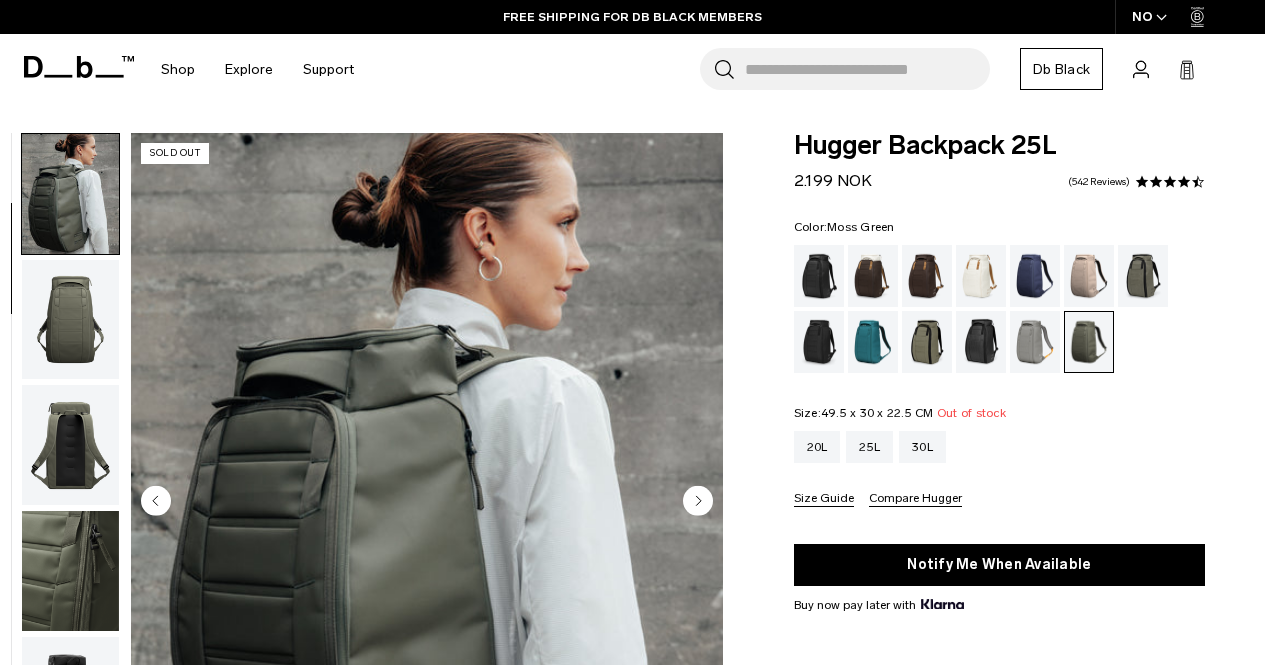 click at bounding box center [70, 445] 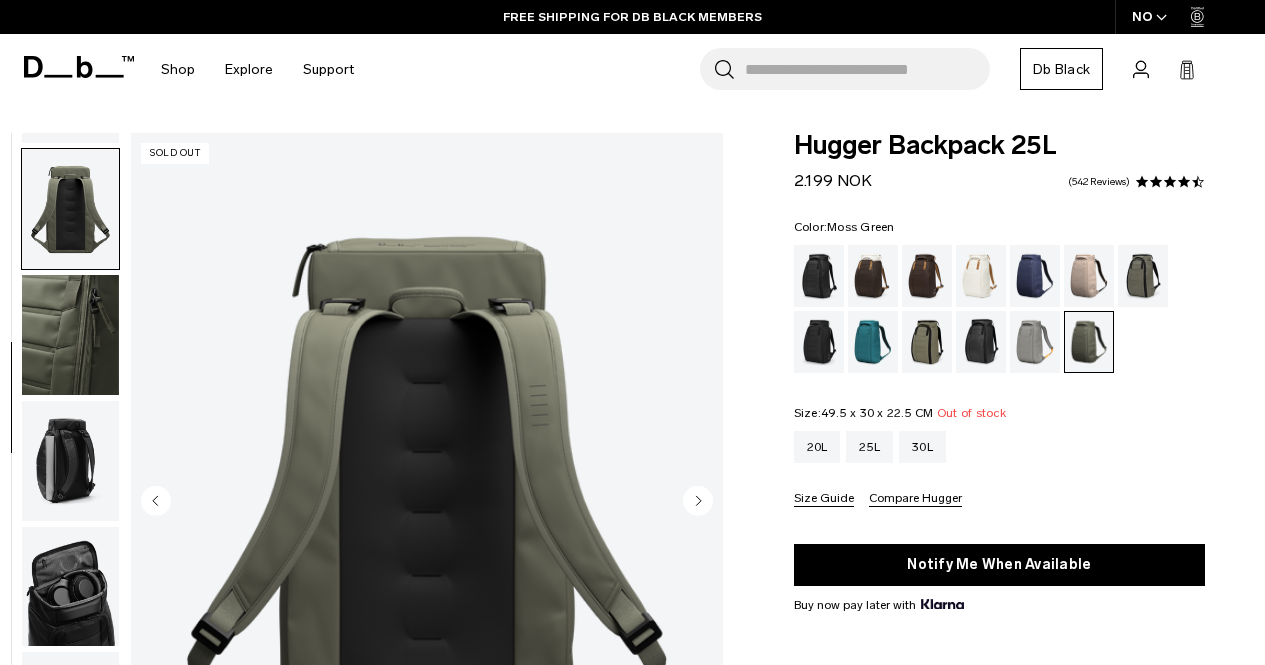 scroll, scrollTop: 377, scrollLeft: 0, axis: vertical 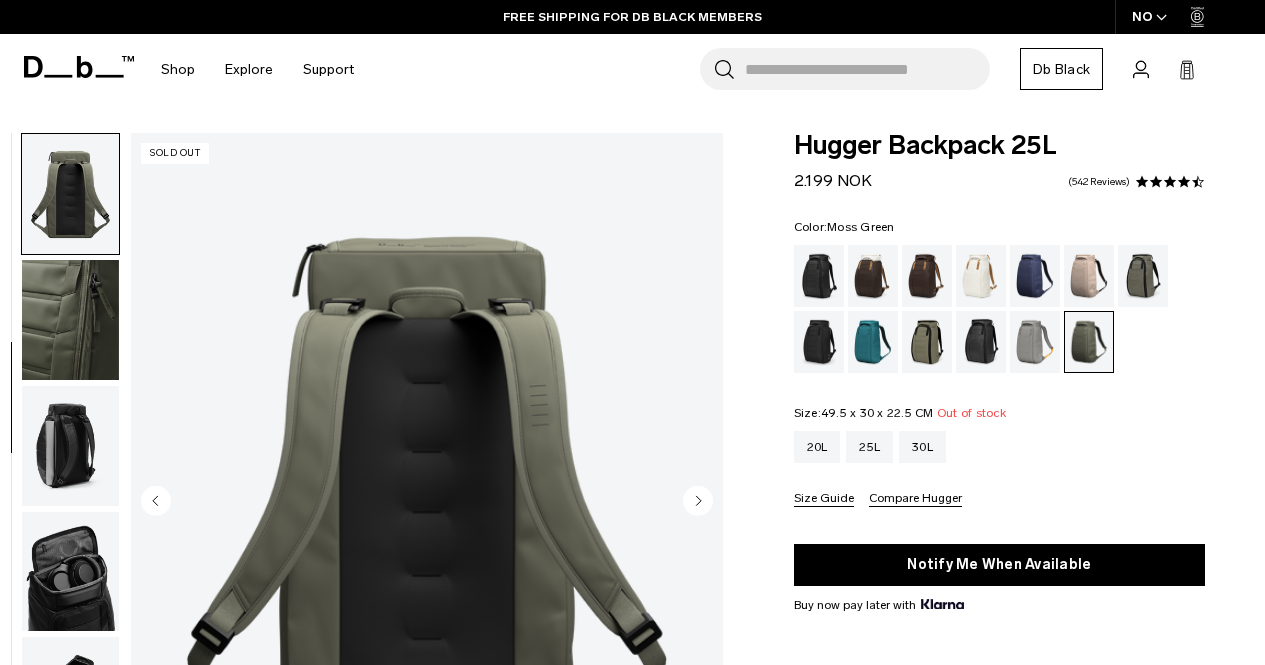click at bounding box center [70, 446] 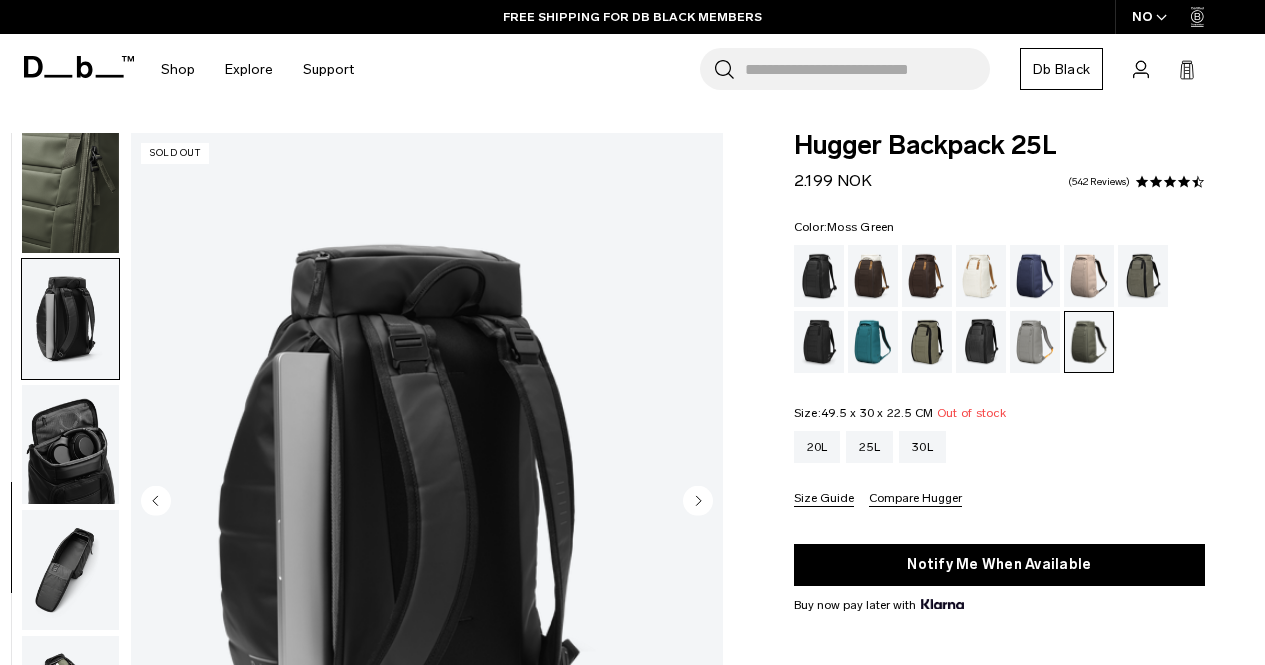 scroll, scrollTop: 515, scrollLeft: 0, axis: vertical 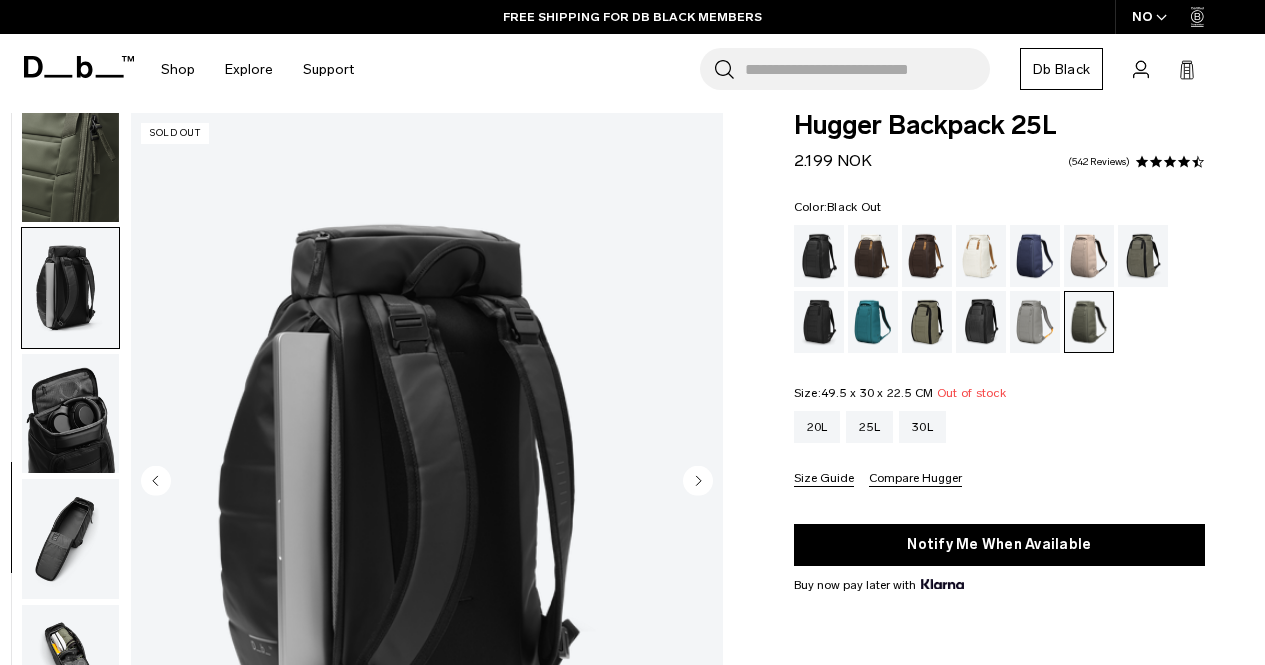 click at bounding box center [819, 256] 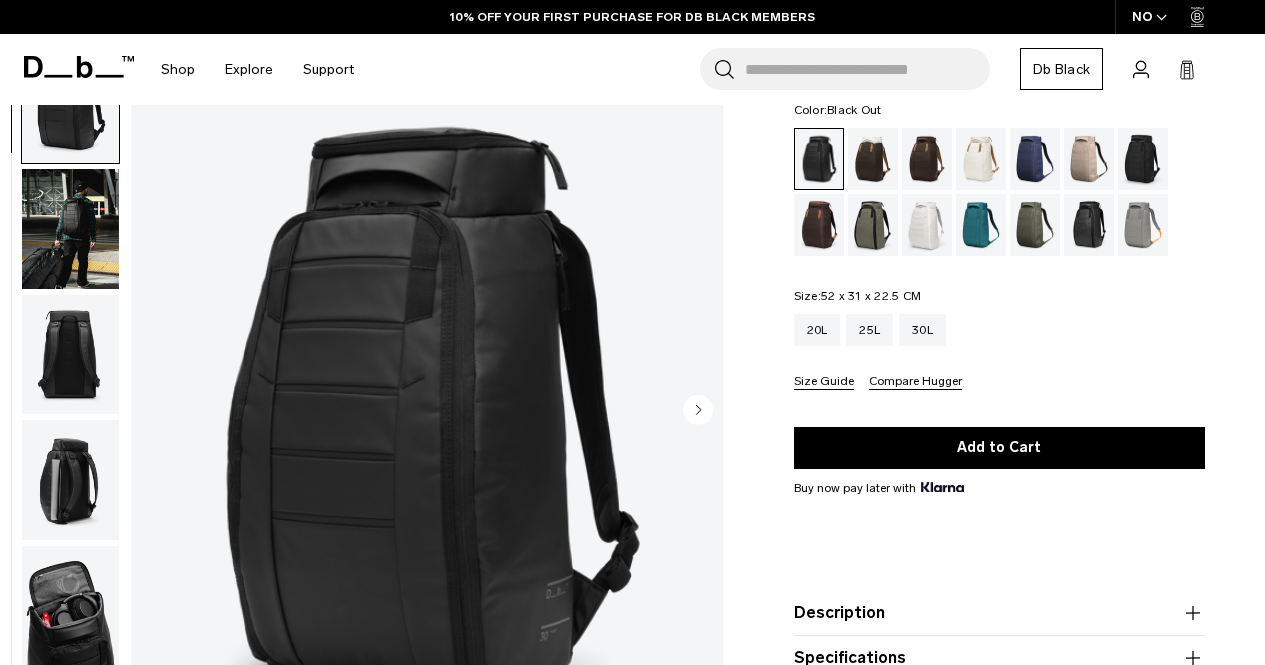 scroll, scrollTop: 92, scrollLeft: 0, axis: vertical 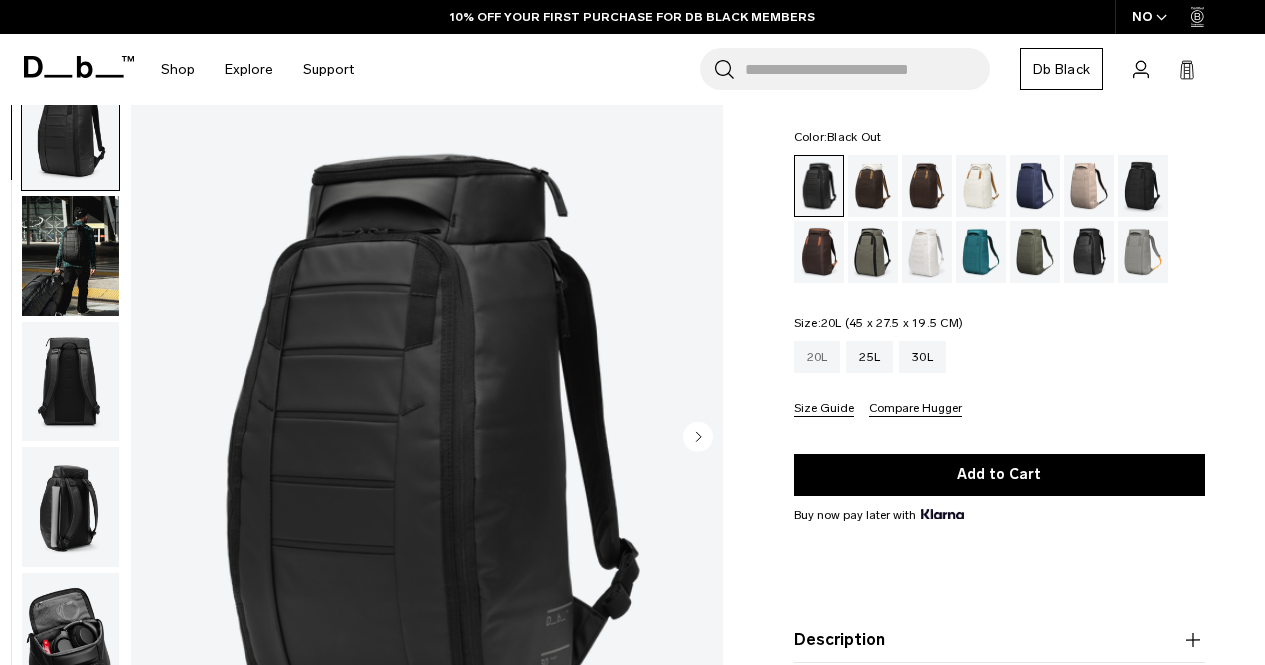 click on "20L" at bounding box center [817, 357] 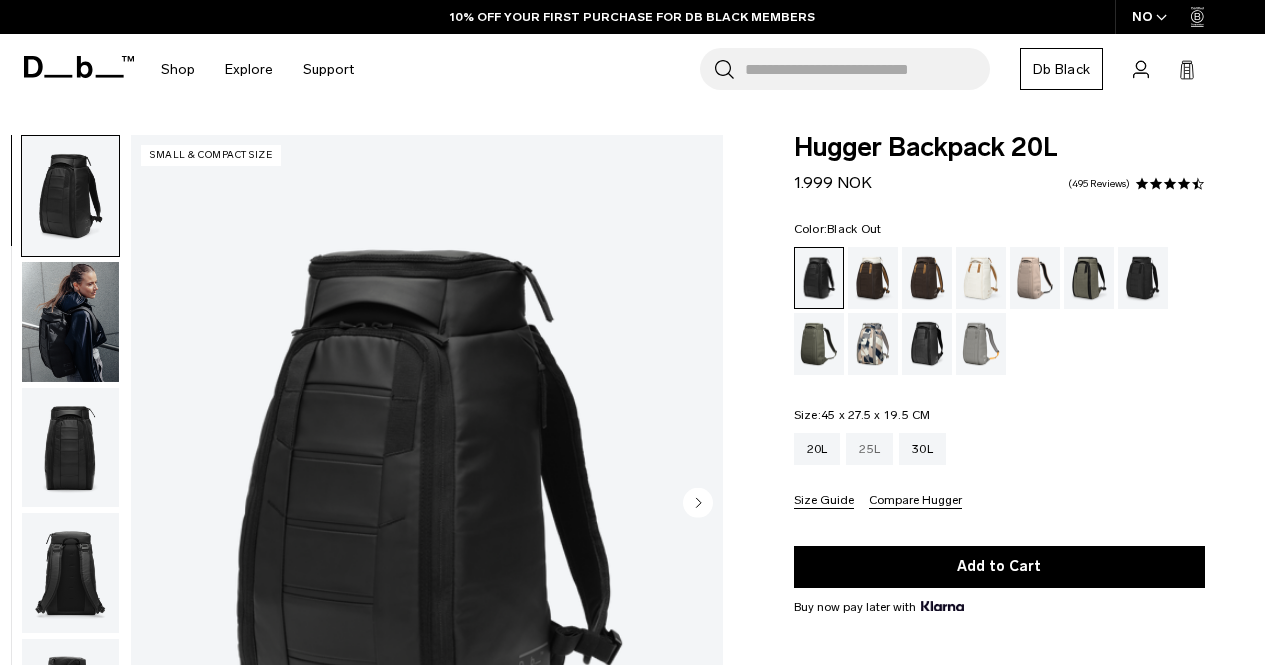 scroll, scrollTop: 0, scrollLeft: 0, axis: both 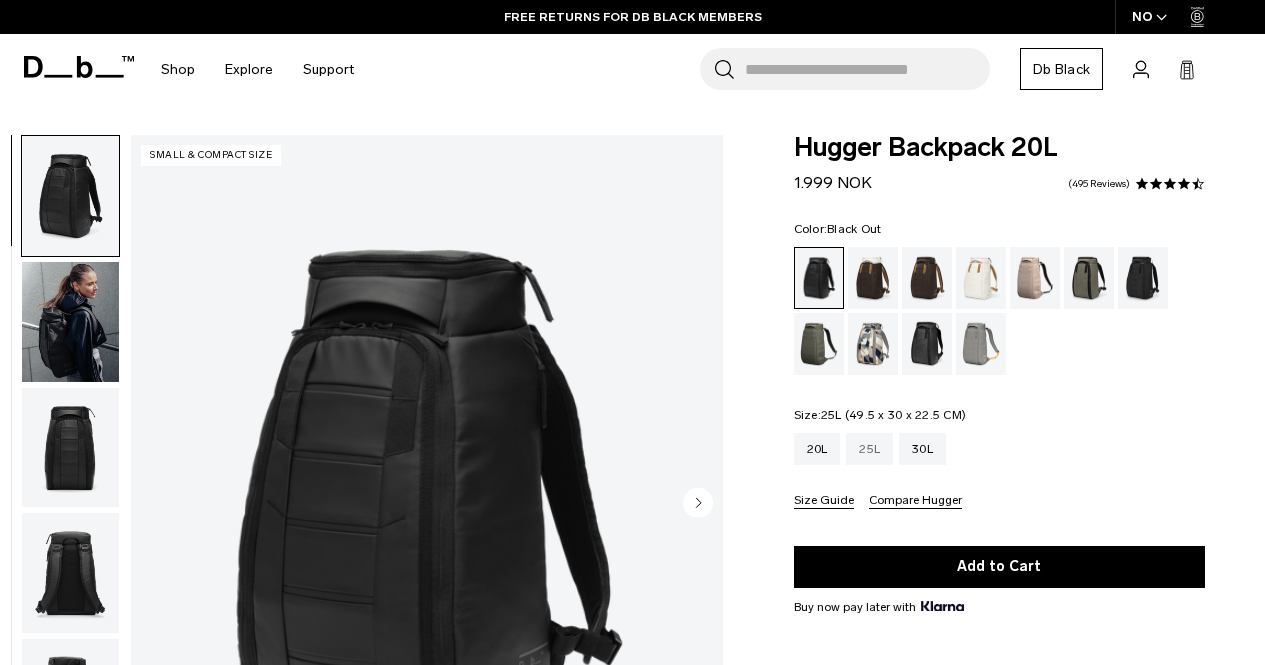 click on "25L" at bounding box center (869, 449) 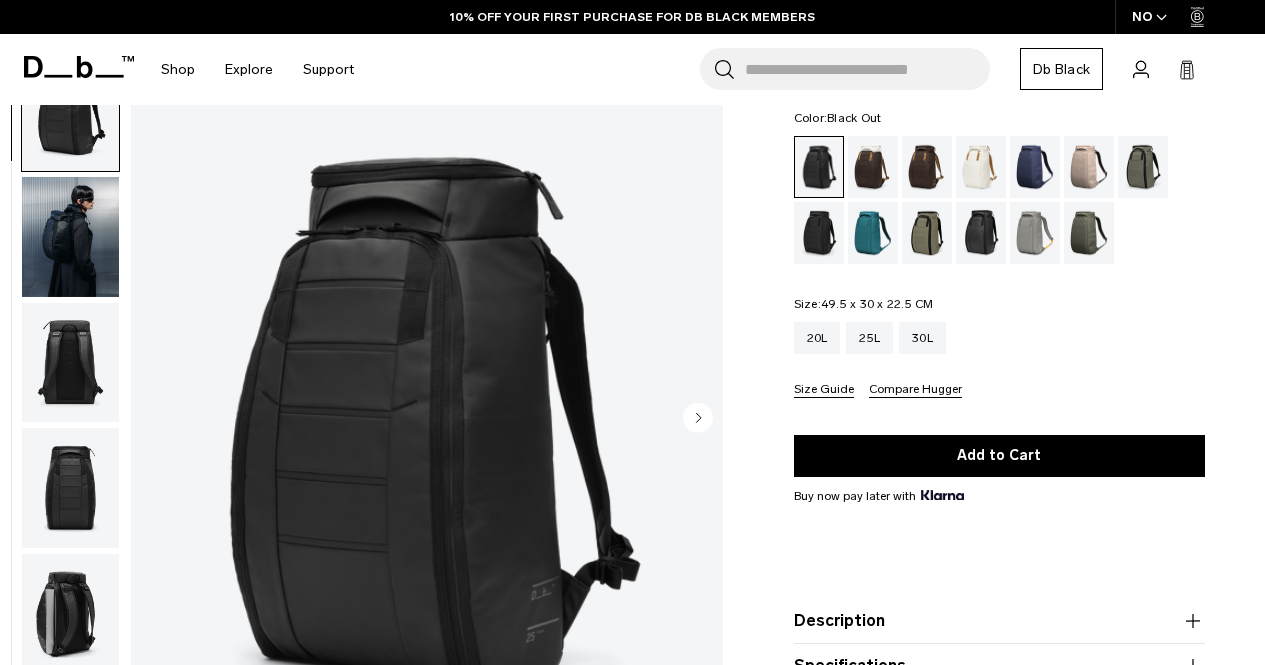 scroll, scrollTop: 99, scrollLeft: 0, axis: vertical 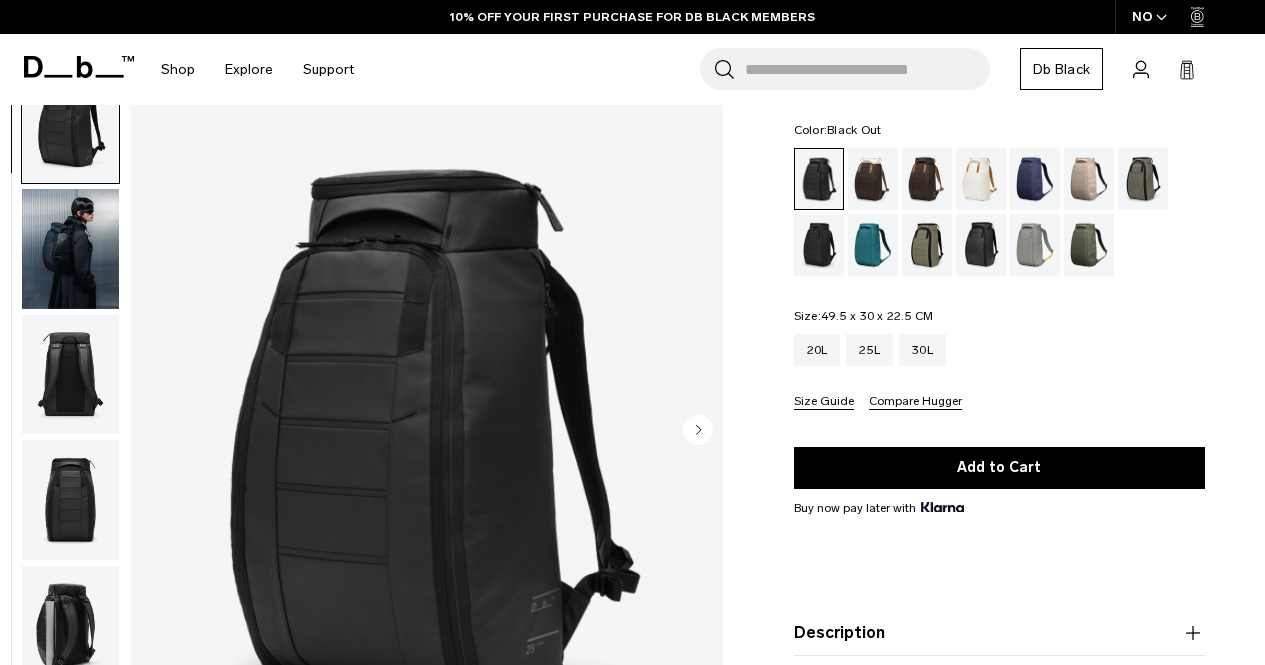 click at bounding box center (70, 248) 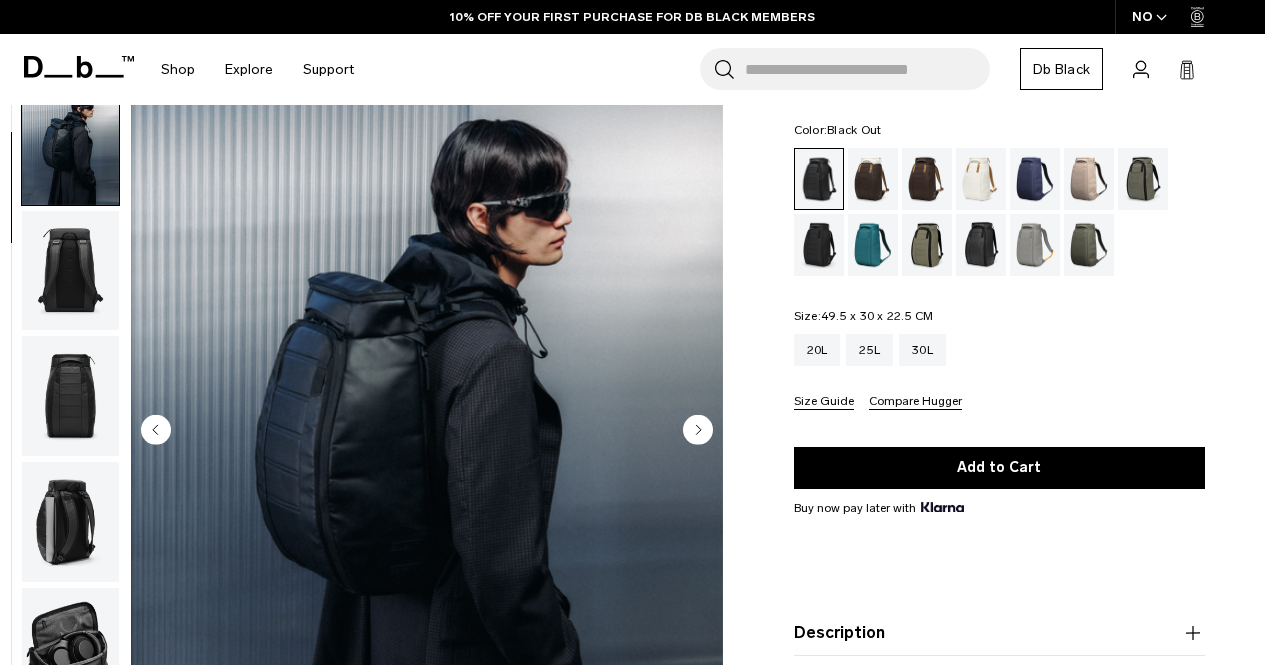 scroll, scrollTop: 126, scrollLeft: 0, axis: vertical 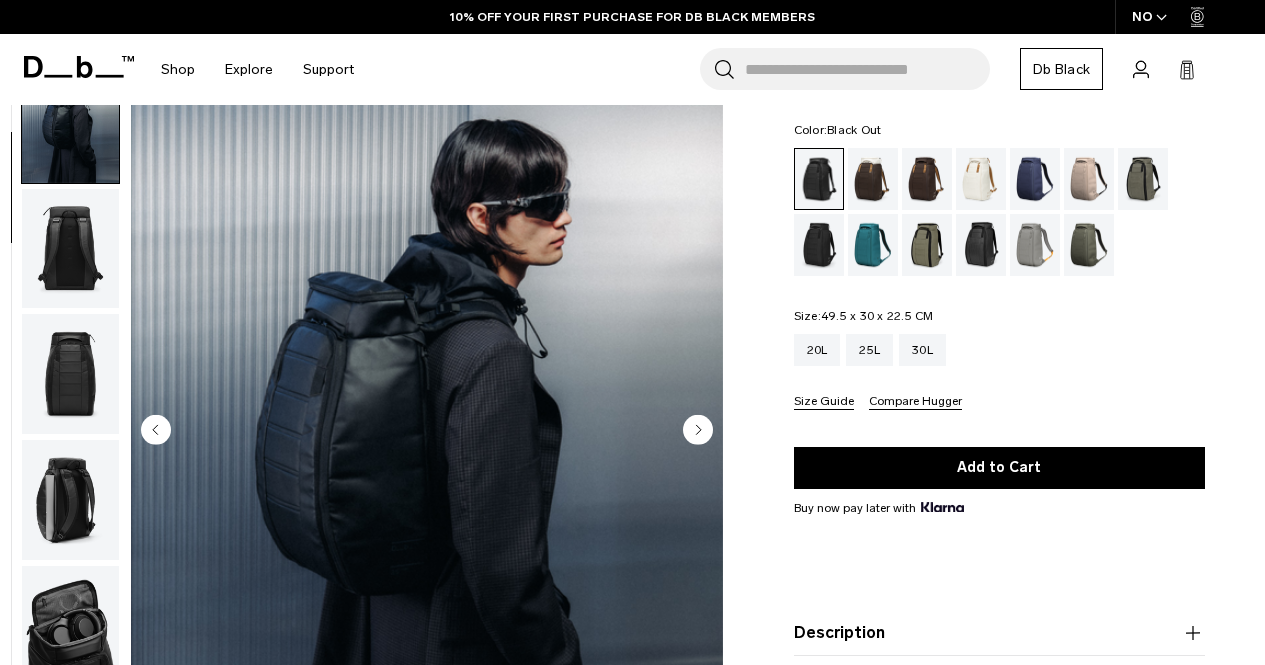 click at bounding box center (70, 248) 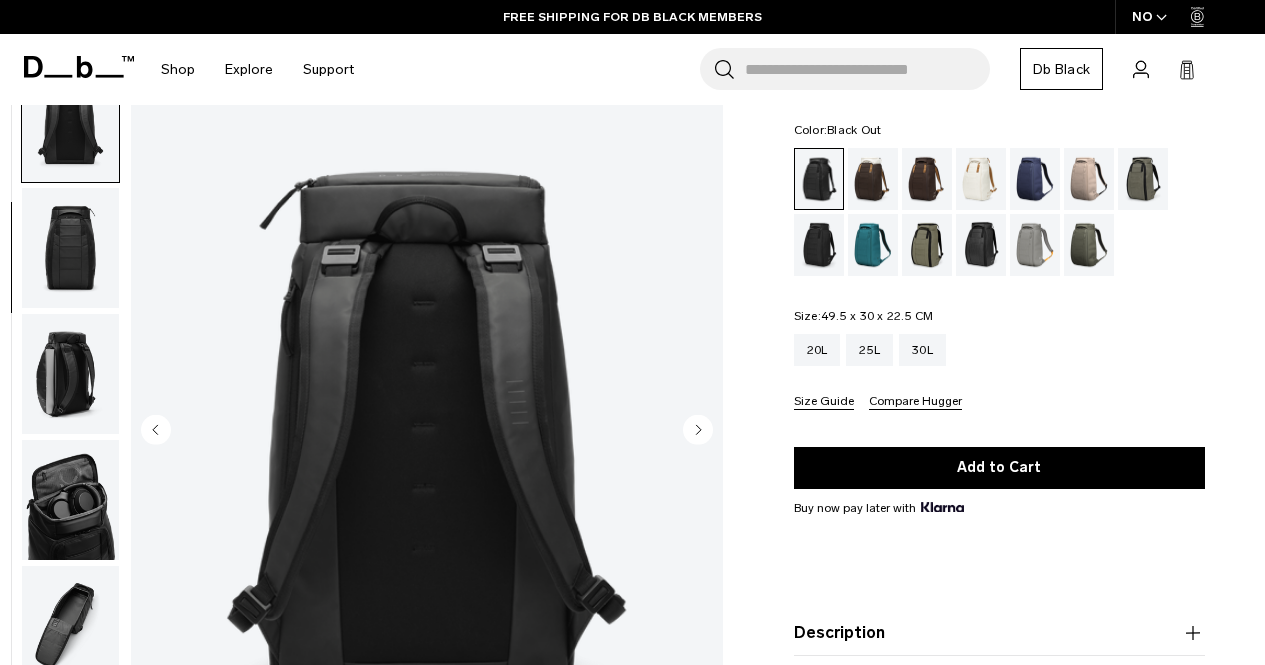 click at bounding box center (70, 248) 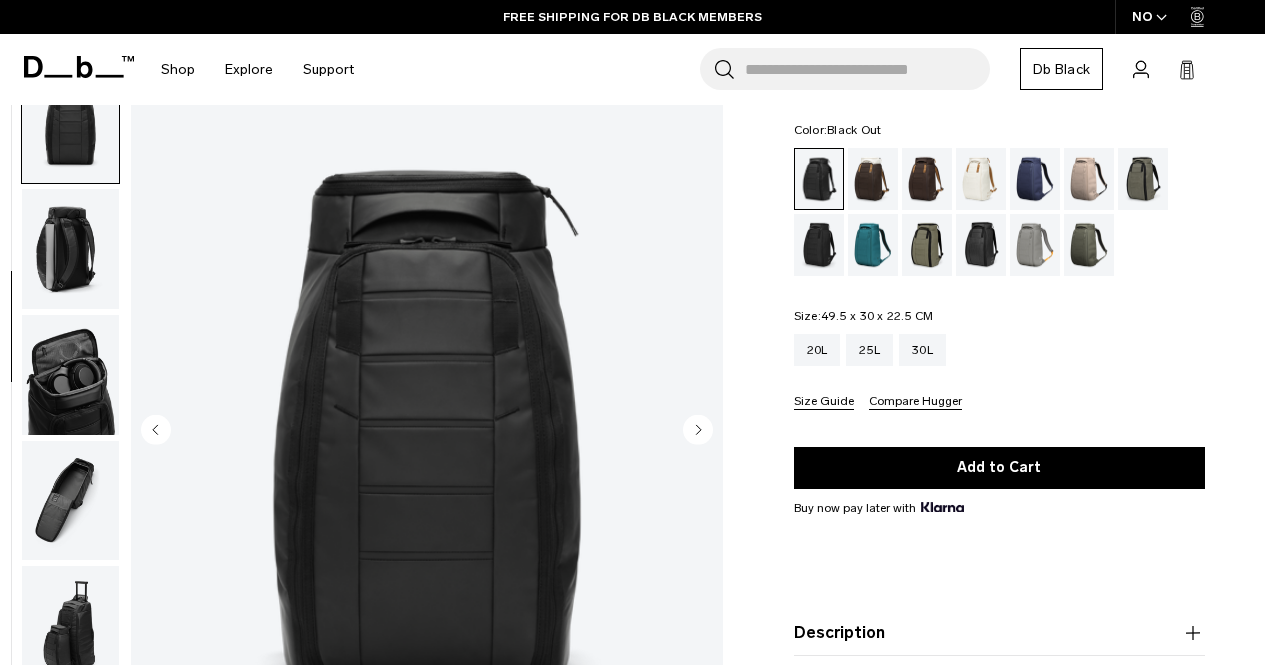click at bounding box center [70, 249] 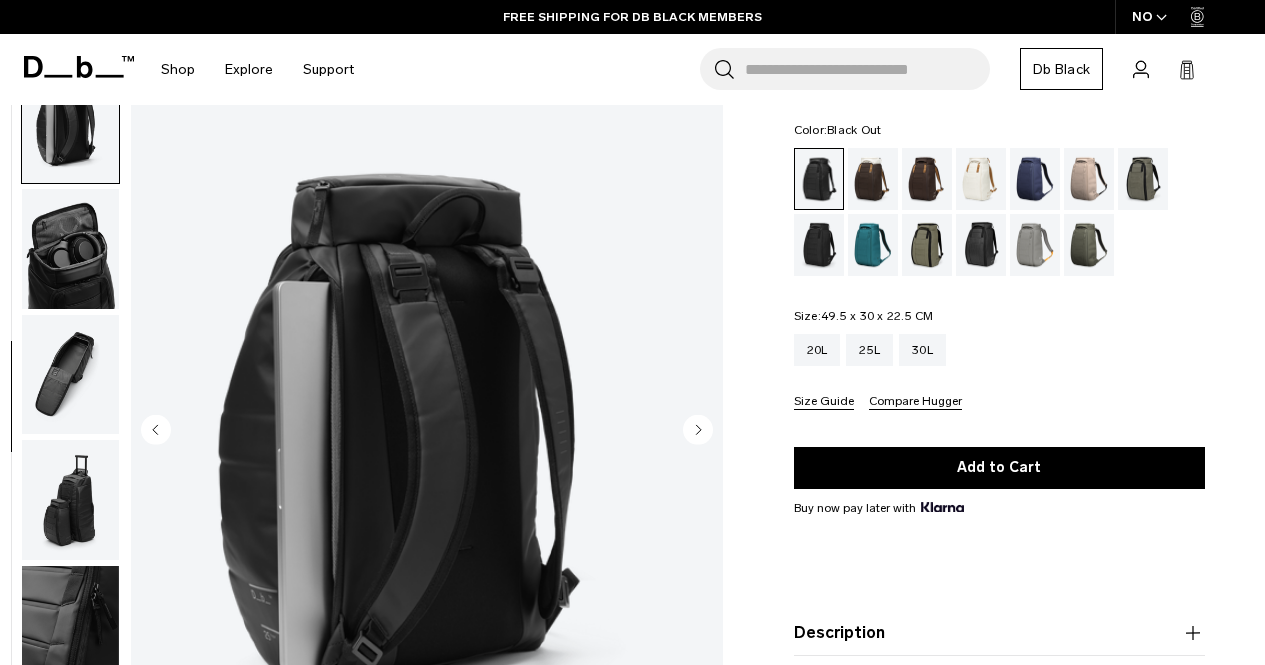 click at bounding box center [70, 249] 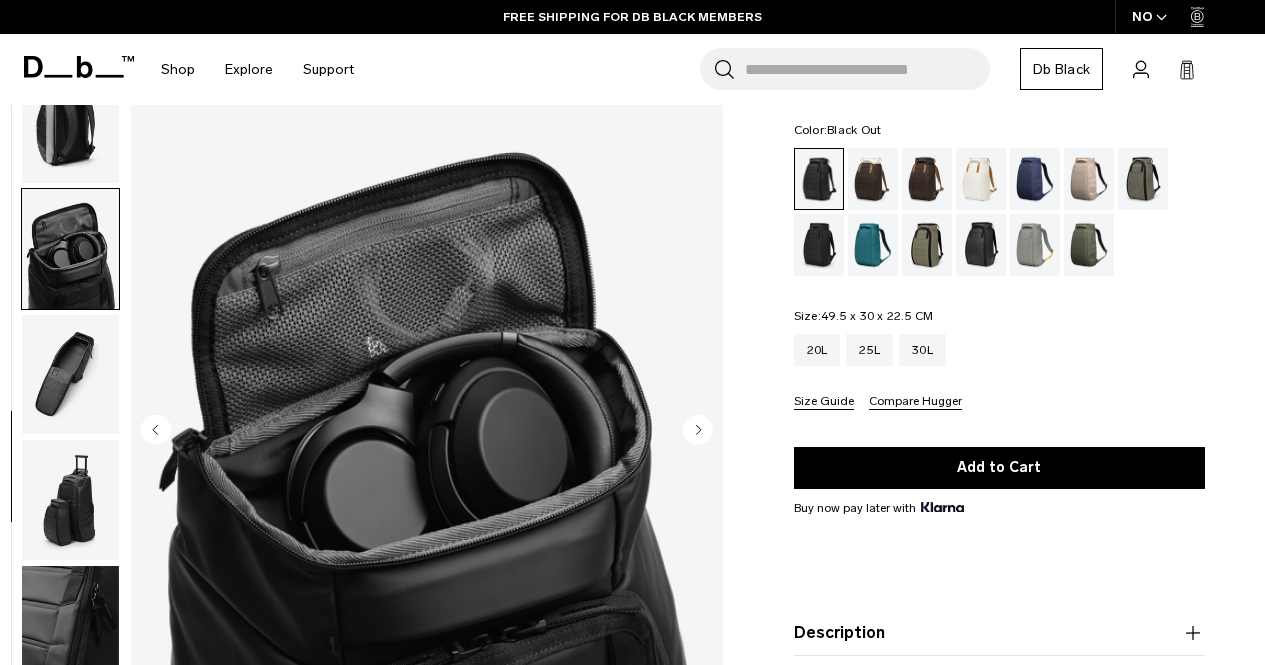 scroll, scrollTop: 515, scrollLeft: 0, axis: vertical 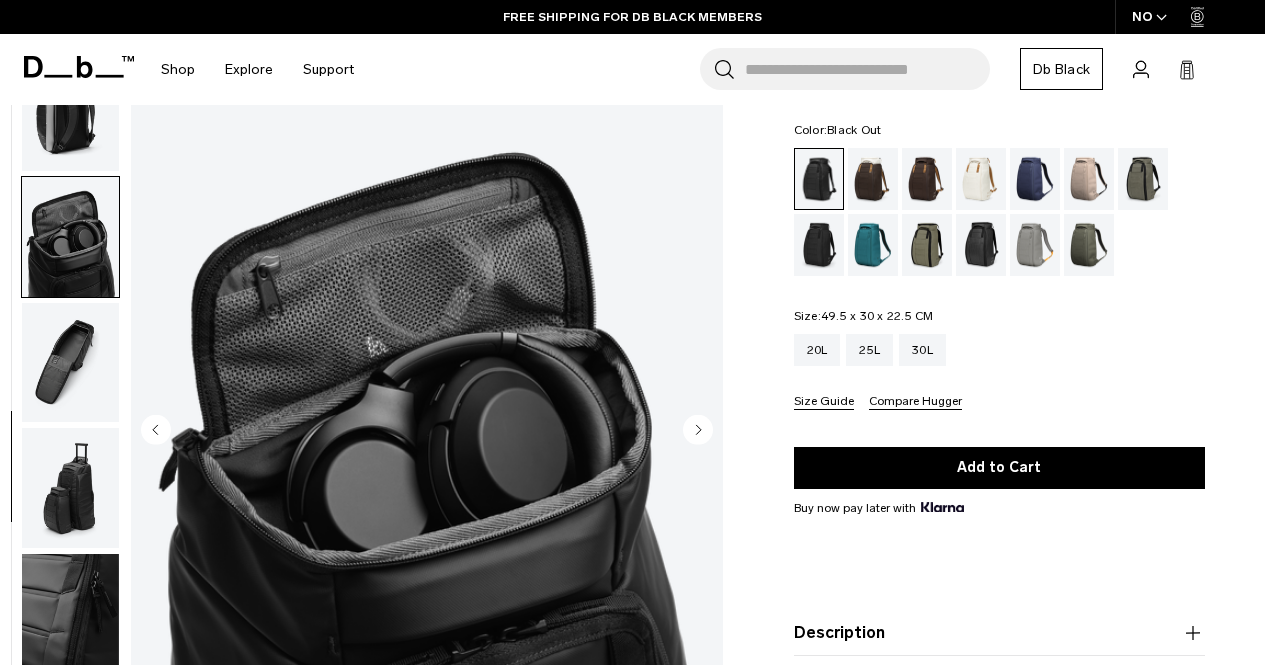 click at bounding box center [70, 362] 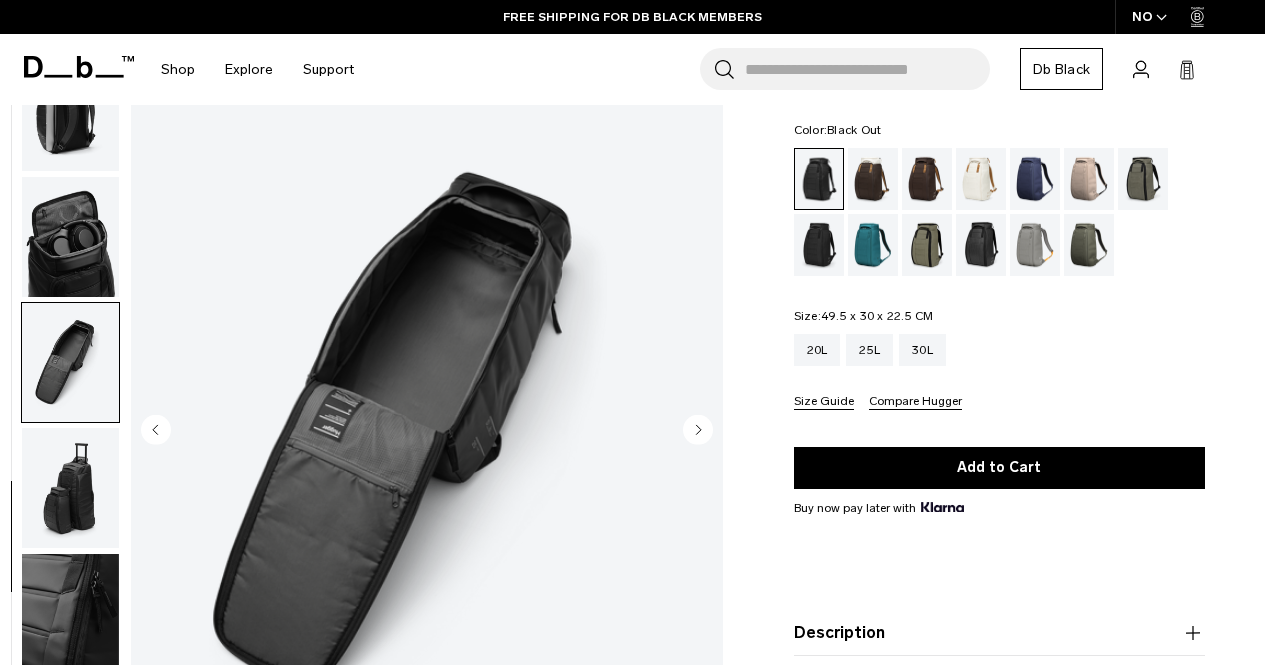 click at bounding box center [70, 488] 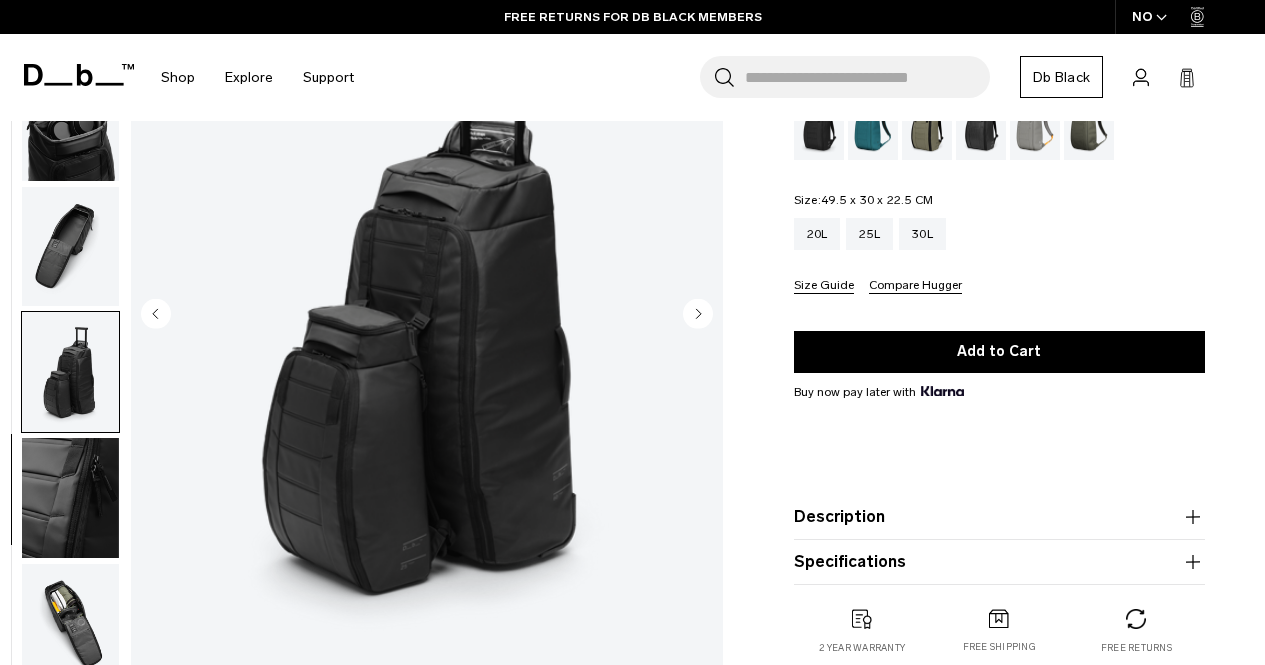 scroll, scrollTop: 218, scrollLeft: 0, axis: vertical 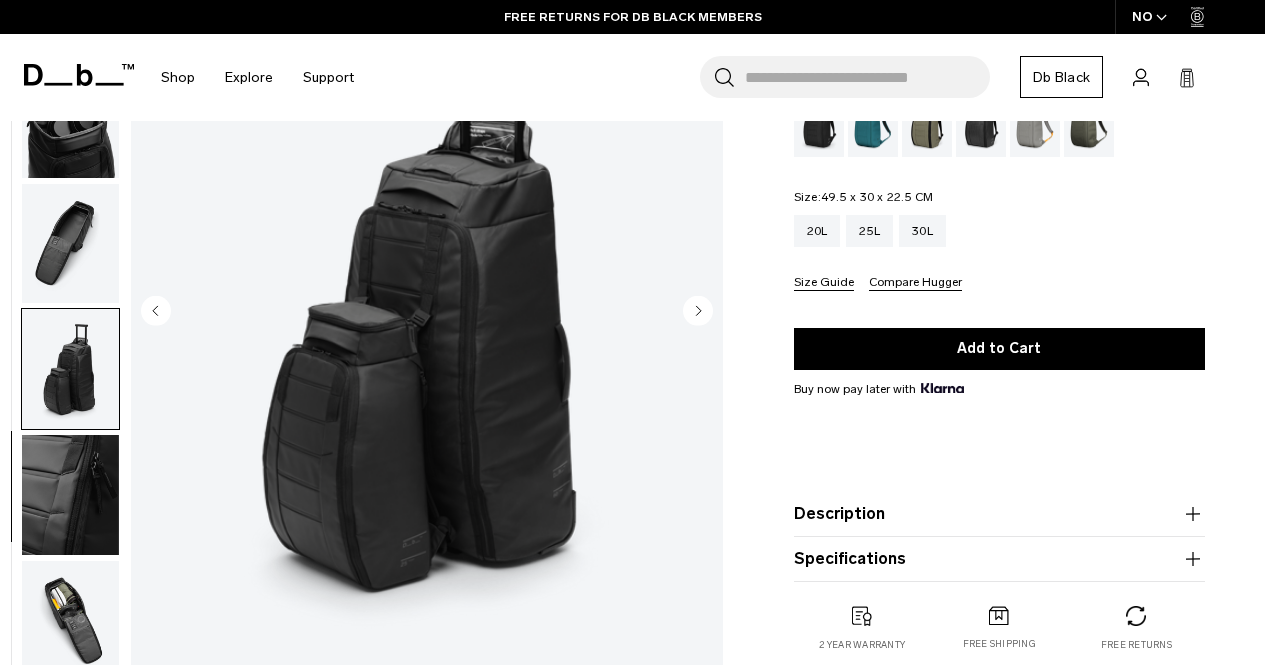 click at bounding box center [70, 495] 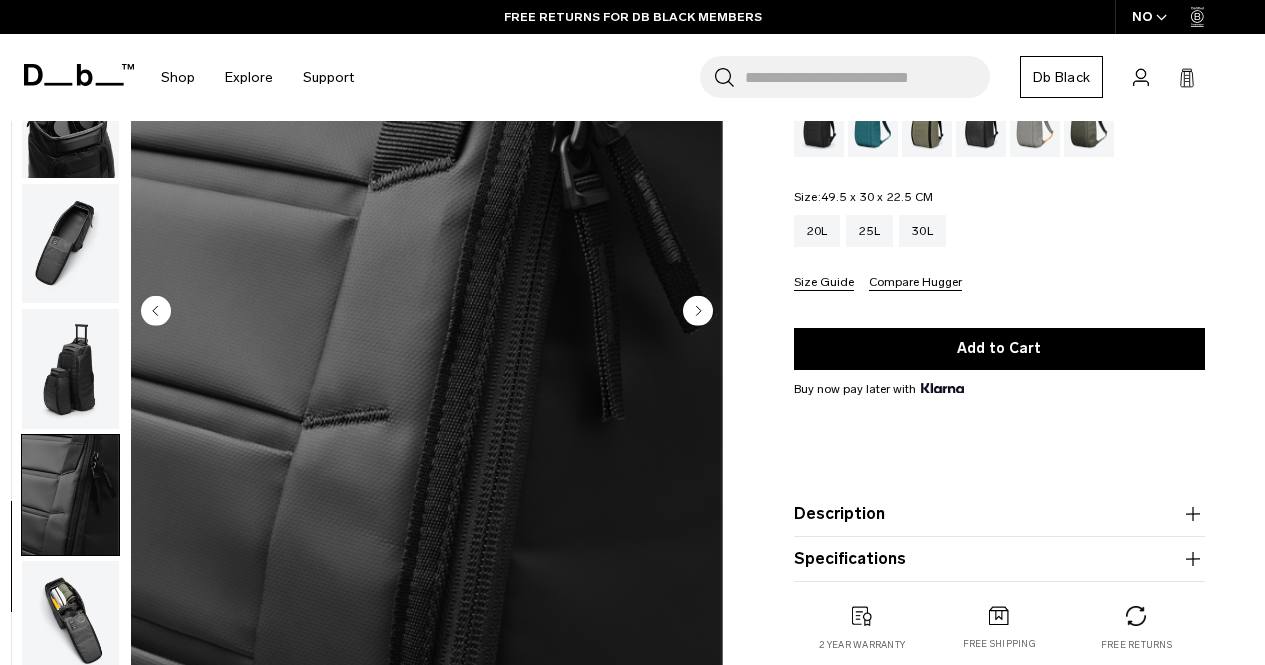 click at bounding box center [70, 621] 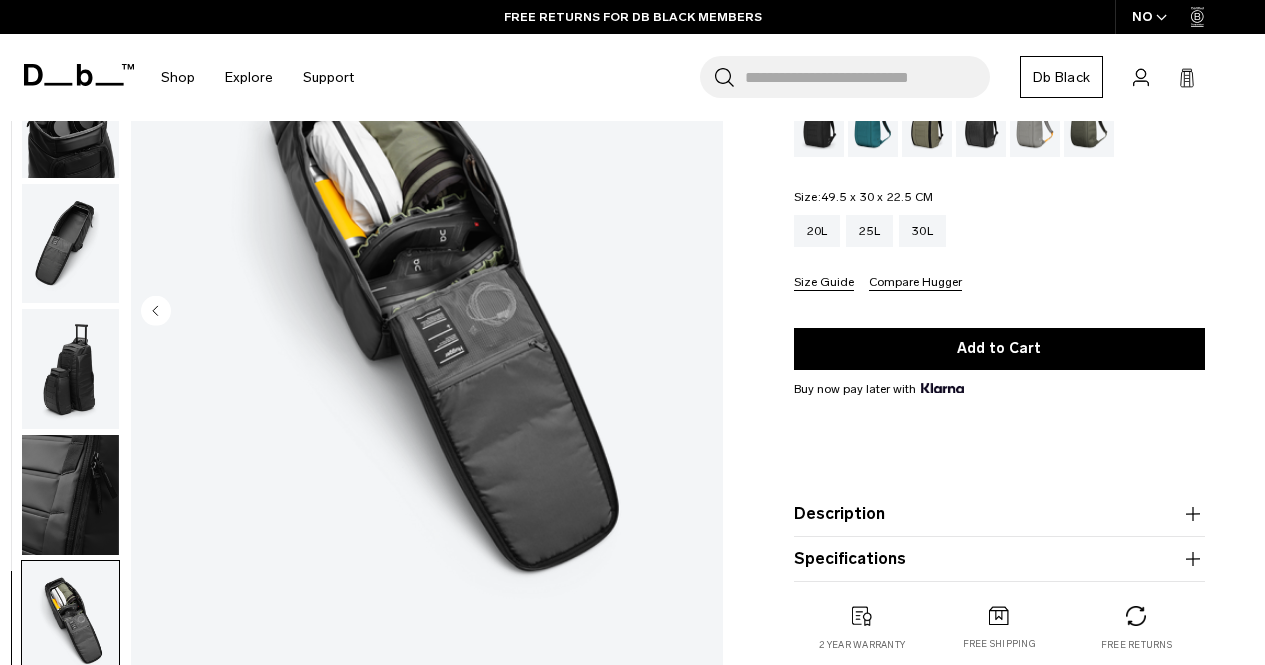 click at bounding box center (70, 495) 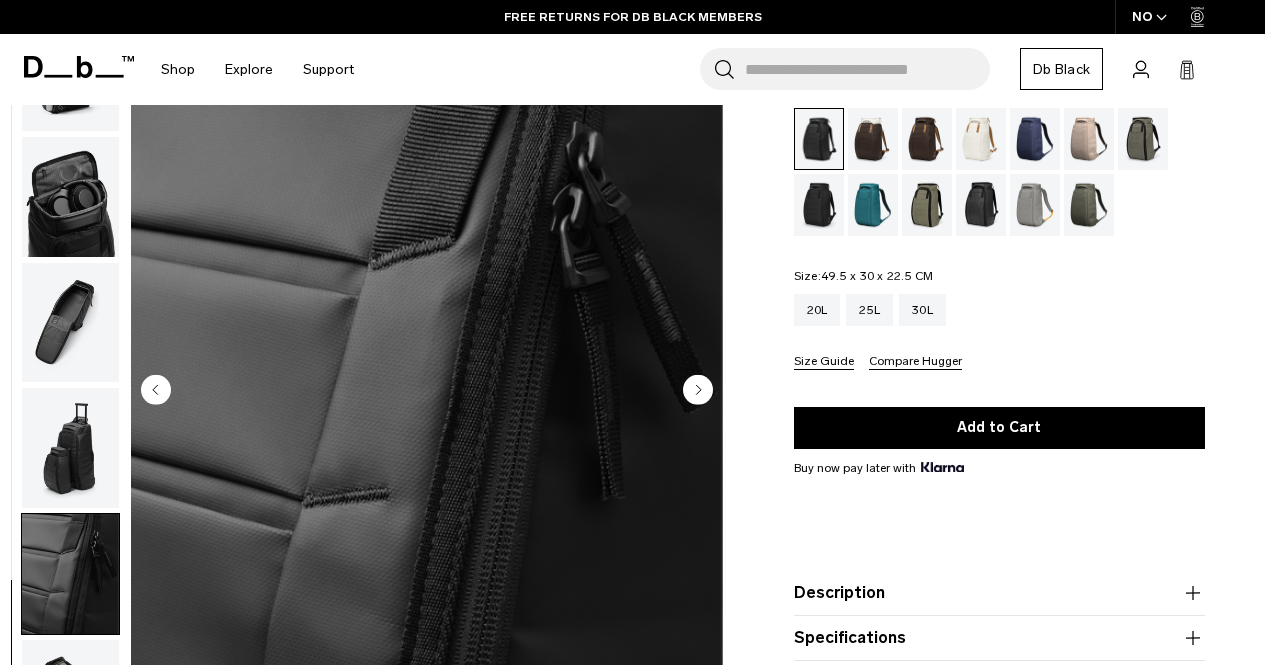 scroll, scrollTop: 137, scrollLeft: 0, axis: vertical 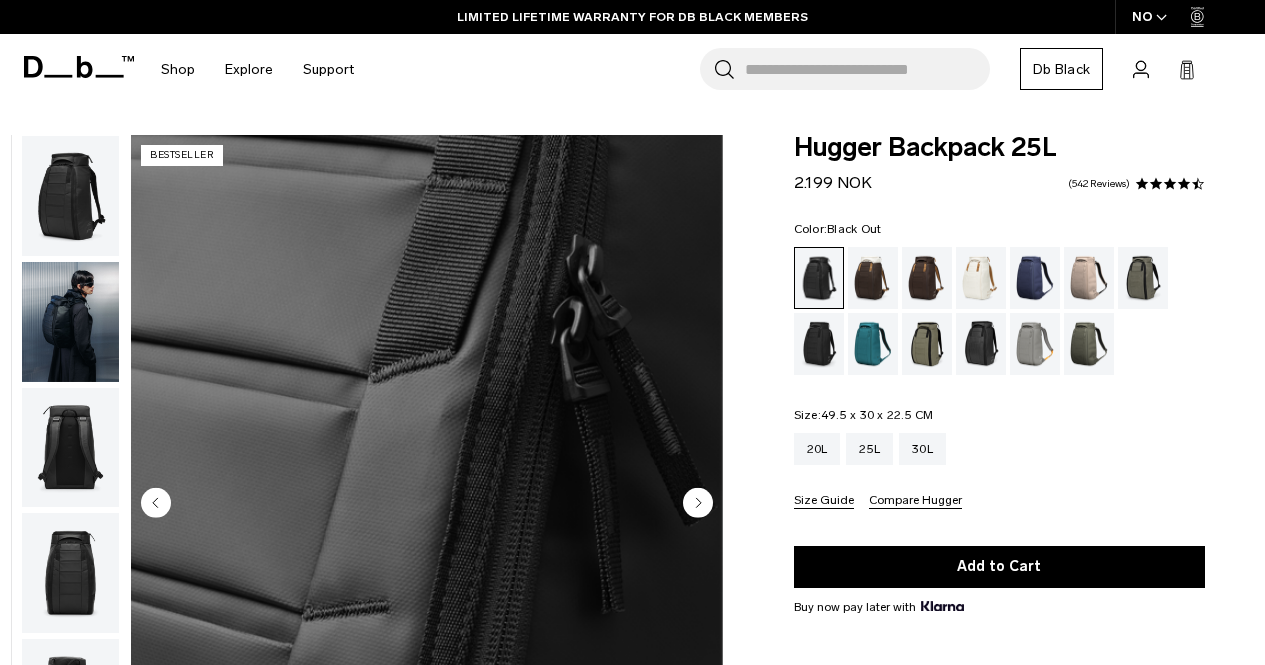 click at bounding box center (70, 196) 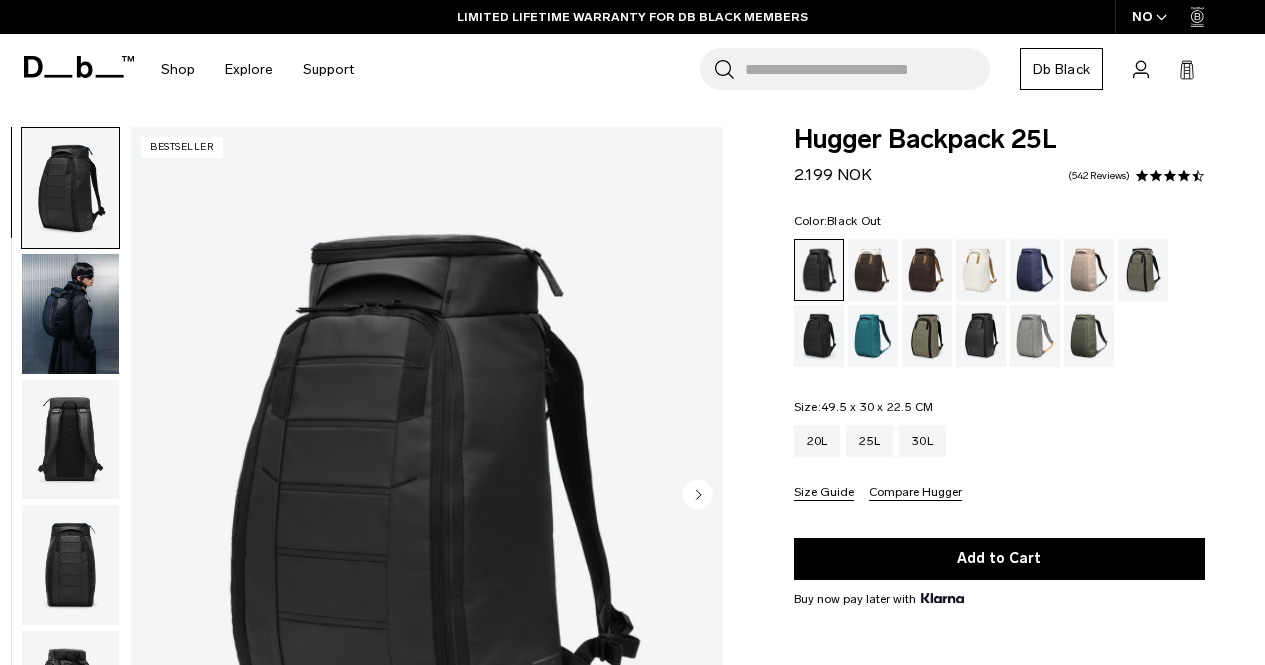scroll, scrollTop: 13, scrollLeft: 0, axis: vertical 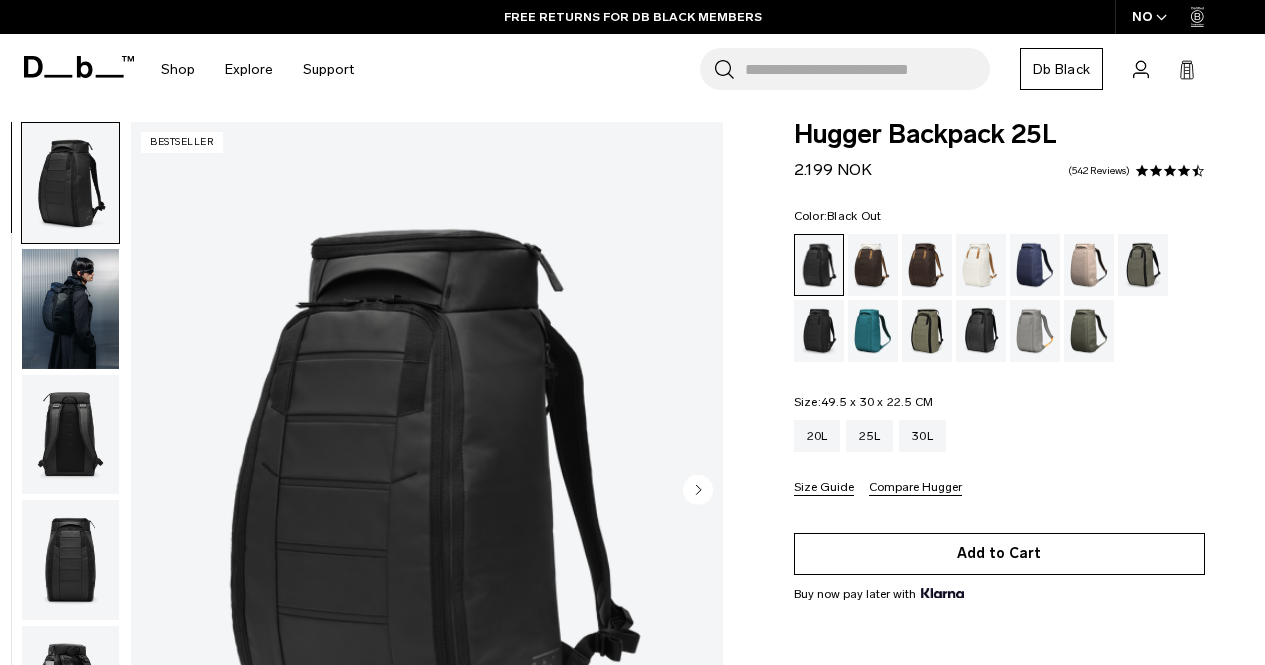 click on "Add to Cart" at bounding box center (999, 554) 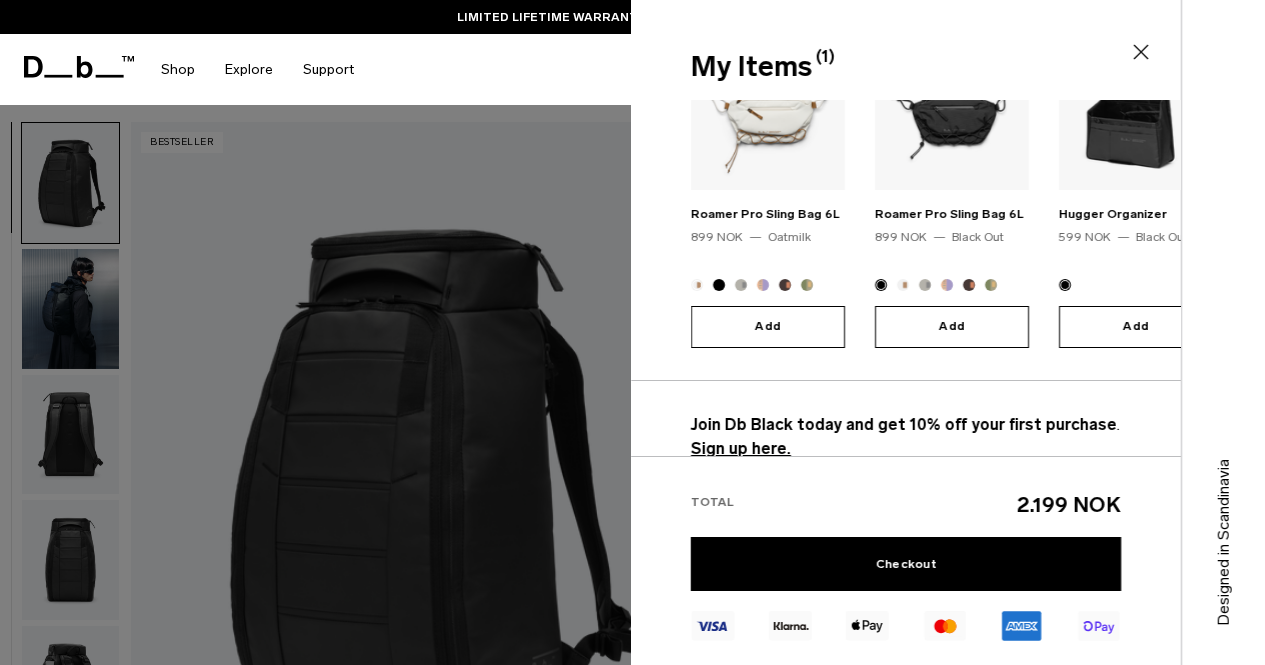 scroll, scrollTop: 382, scrollLeft: 0, axis: vertical 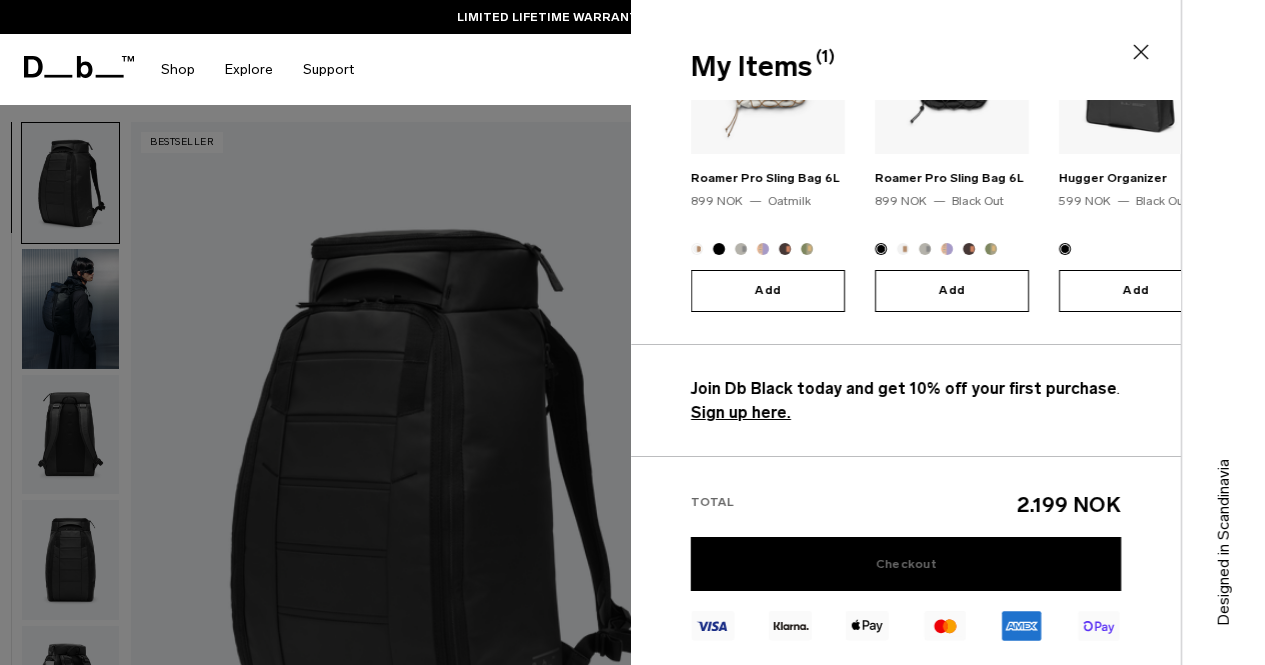 click on "Checkout" at bounding box center [906, 564] 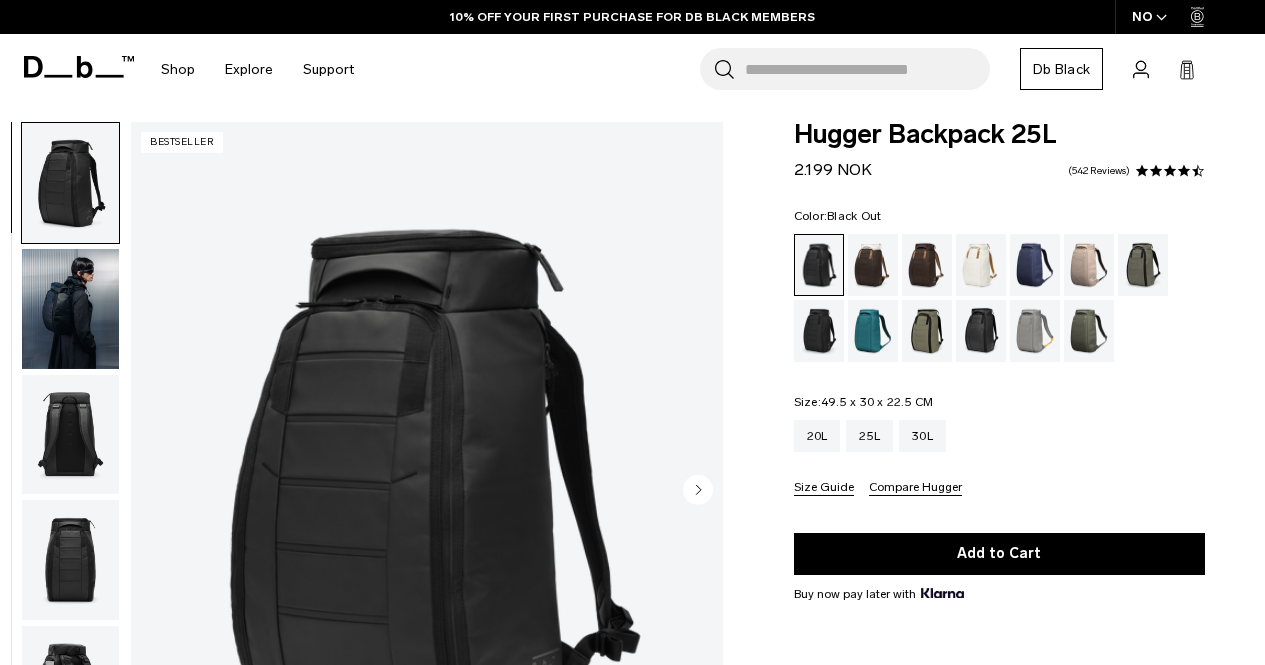 scroll, scrollTop: 13, scrollLeft: 0, axis: vertical 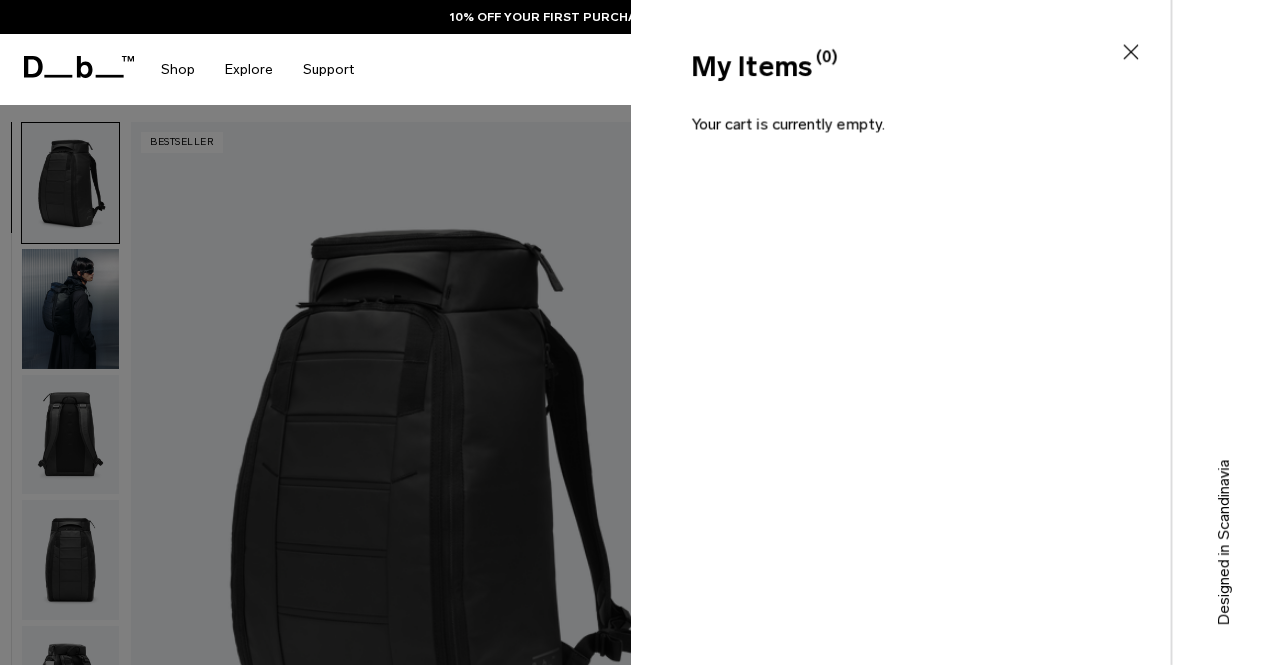 click at bounding box center (632, 332) 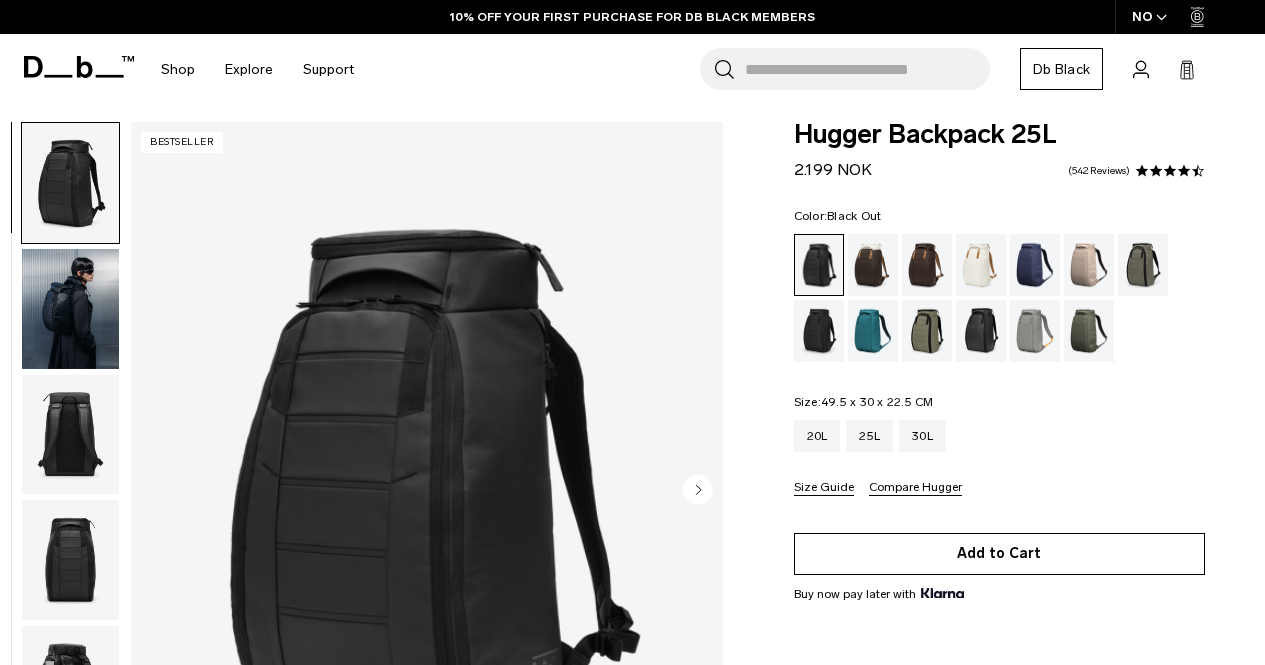 click on "Add to Cart" at bounding box center [999, 554] 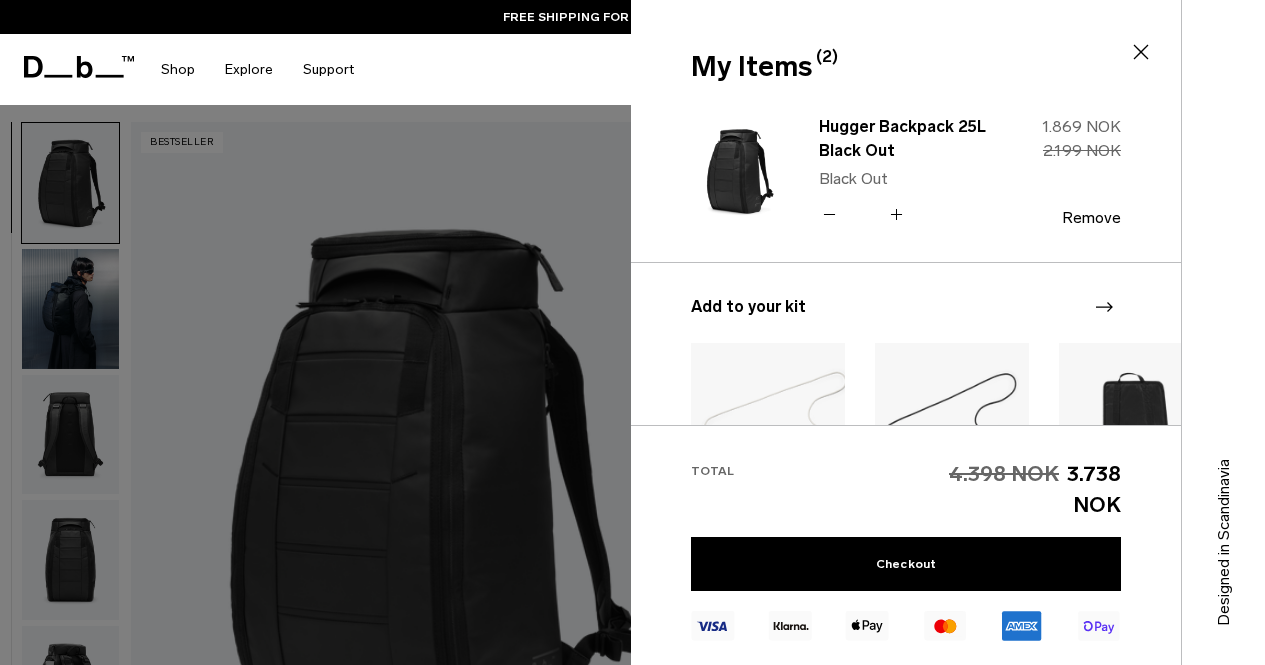 click 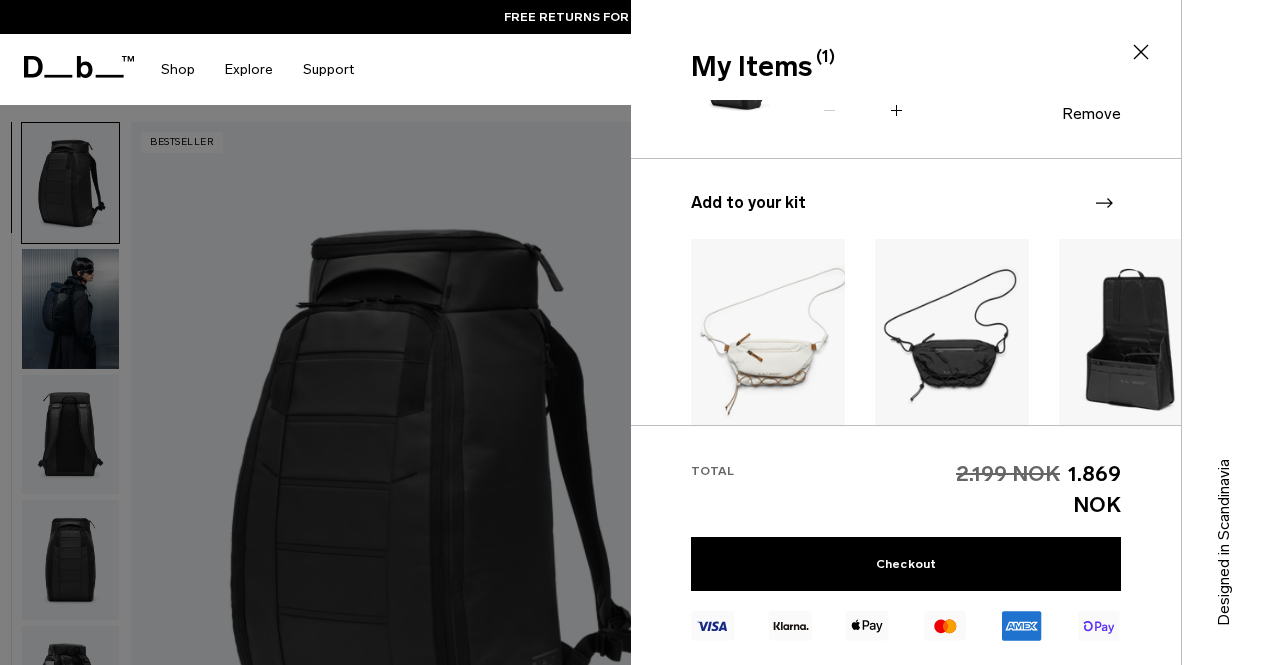 scroll, scrollTop: 382, scrollLeft: 0, axis: vertical 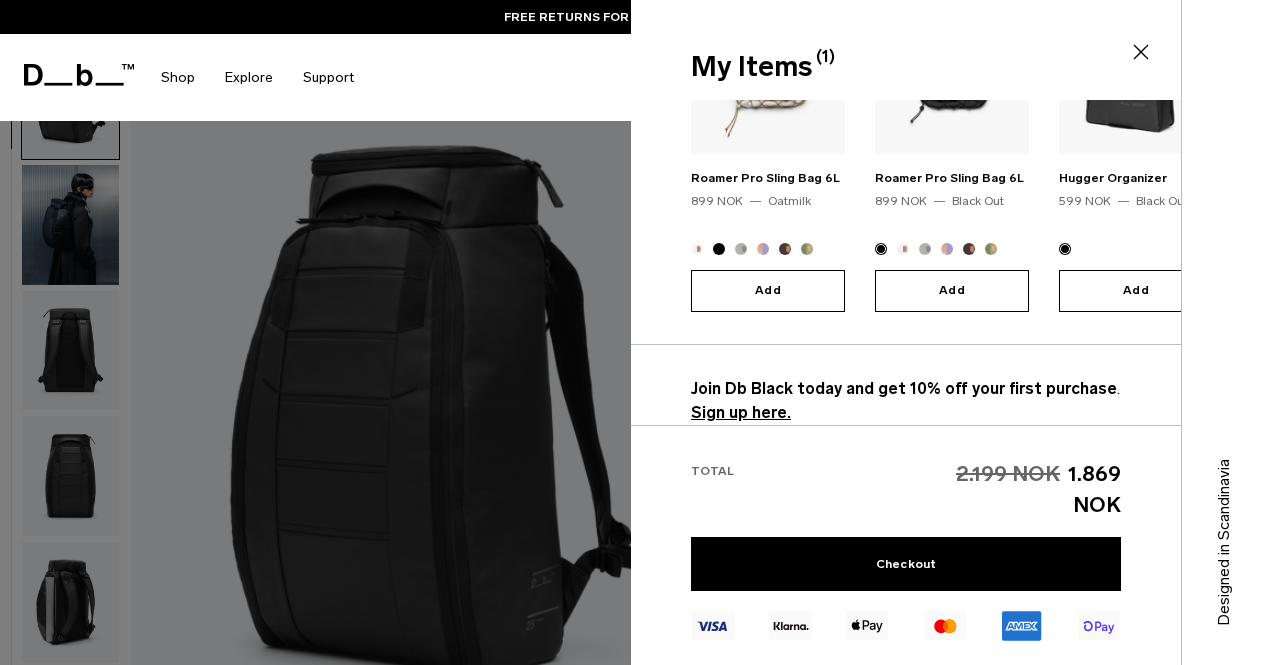 click on "Sign up here." at bounding box center [741, 412] 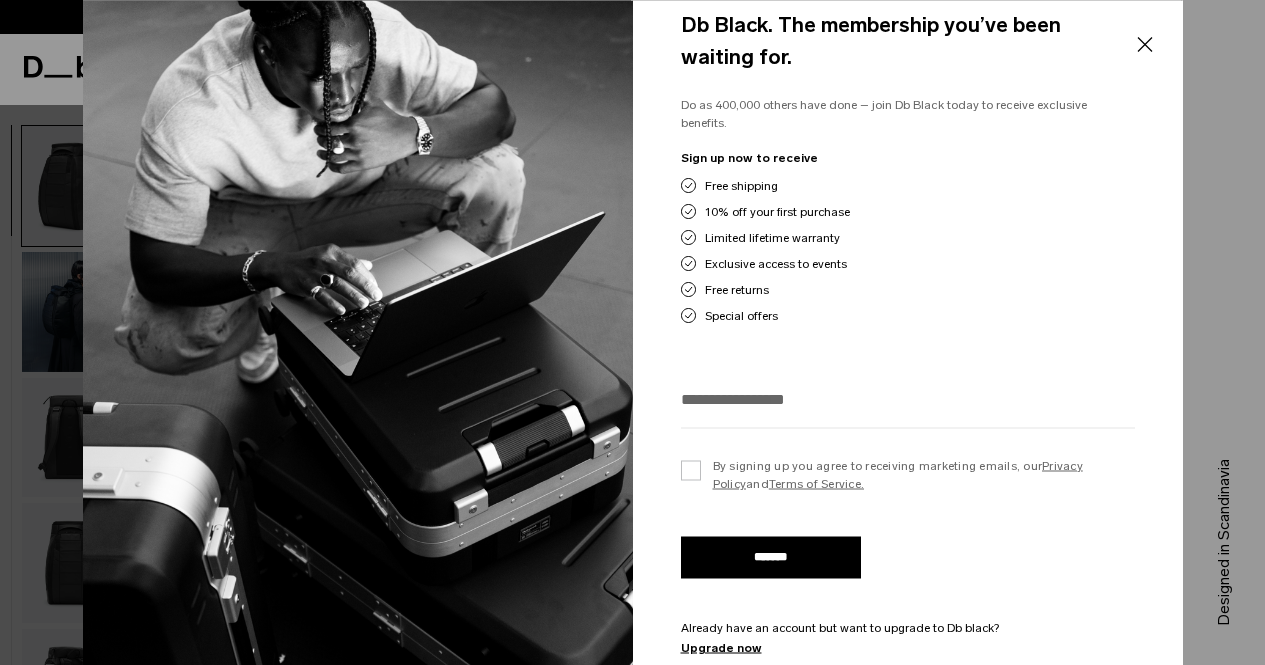 scroll, scrollTop: 11, scrollLeft: 0, axis: vertical 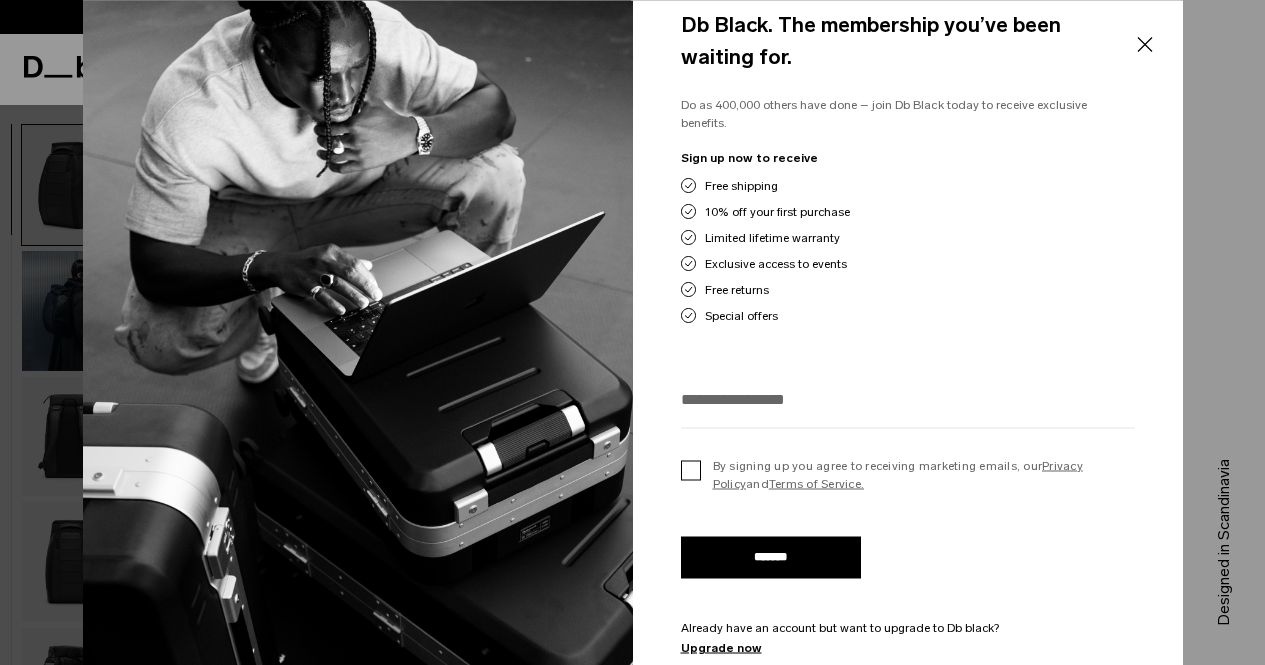 click on "By signing up you agree to receiving marketing emails, our  Privacy Policy  and  Terms of Service." at bounding box center (908, 474) 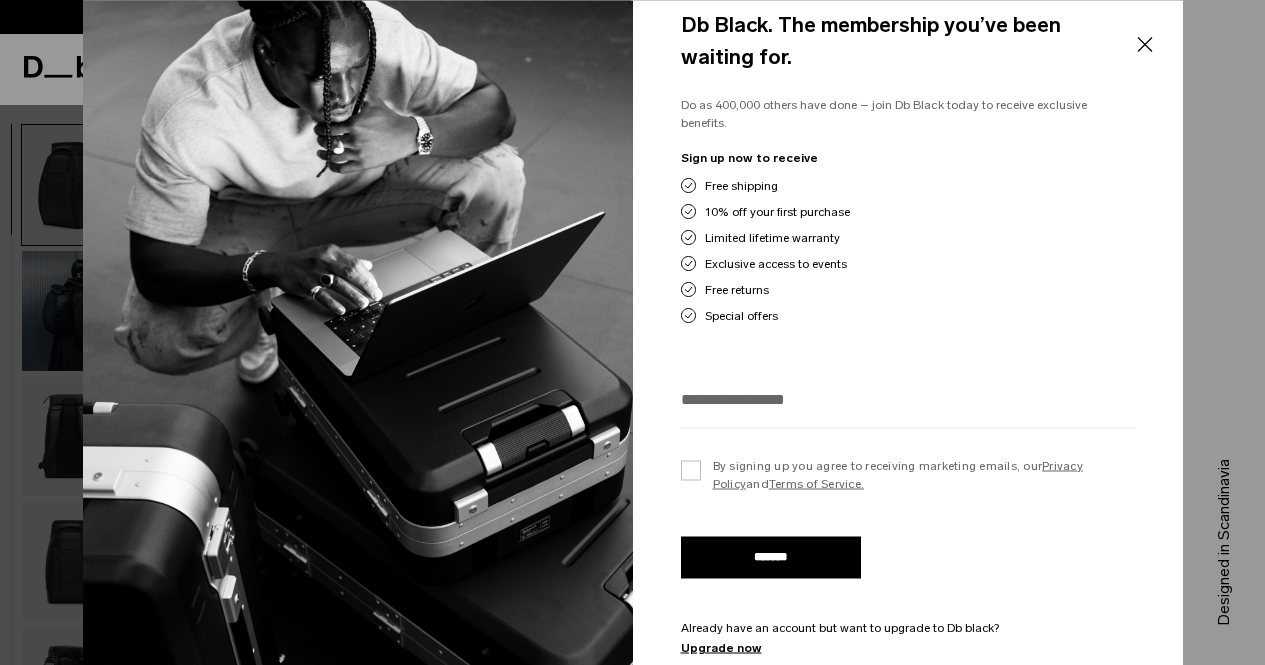 click at bounding box center (908, 405) 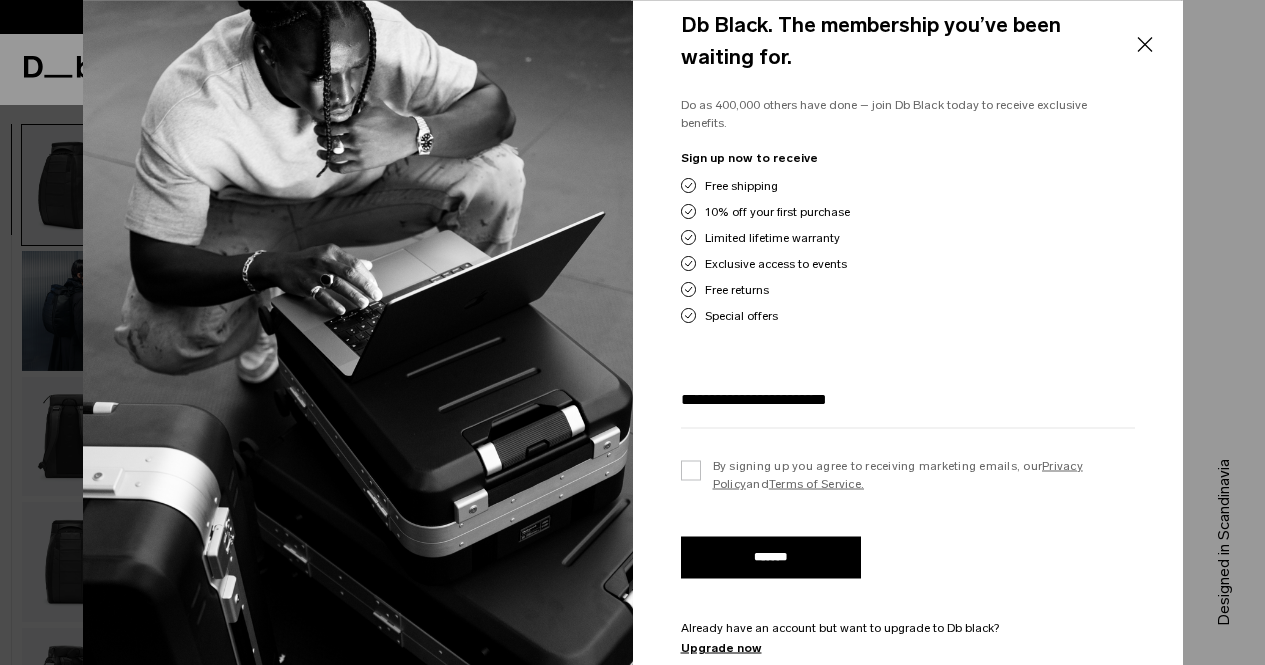 type on "**********" 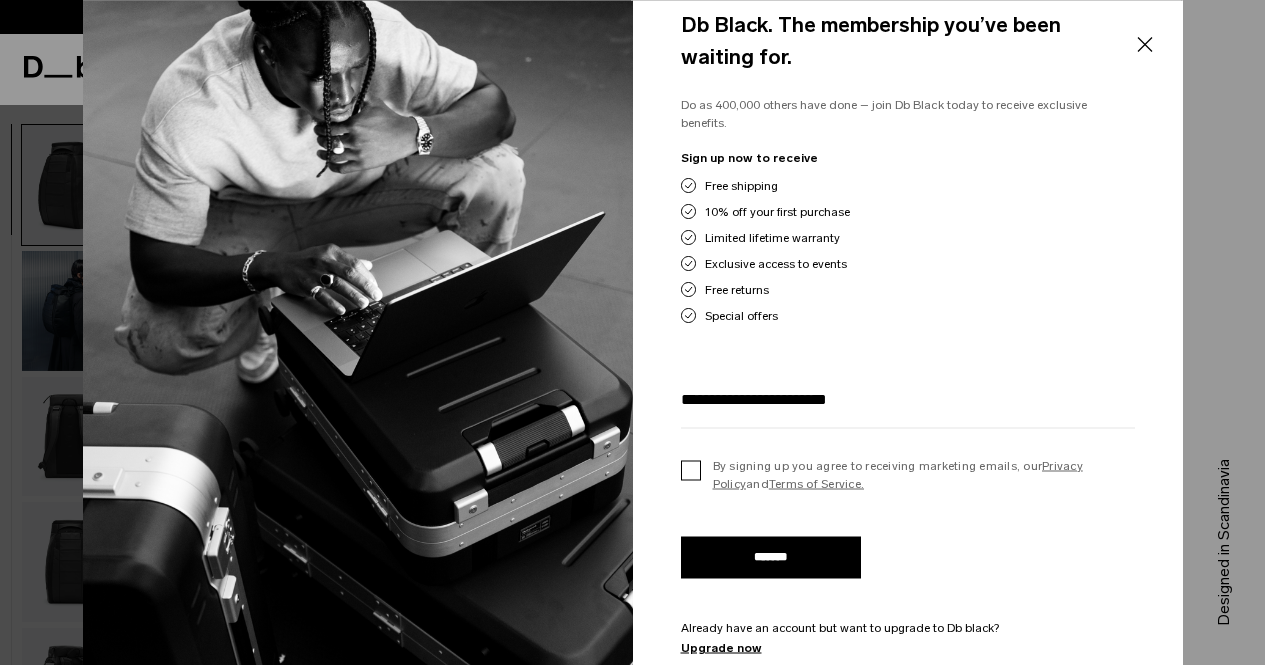 click on "By signing up you agree to receiving marketing emails, our  Privacy Policy  and  Terms of Service." at bounding box center [908, 474] 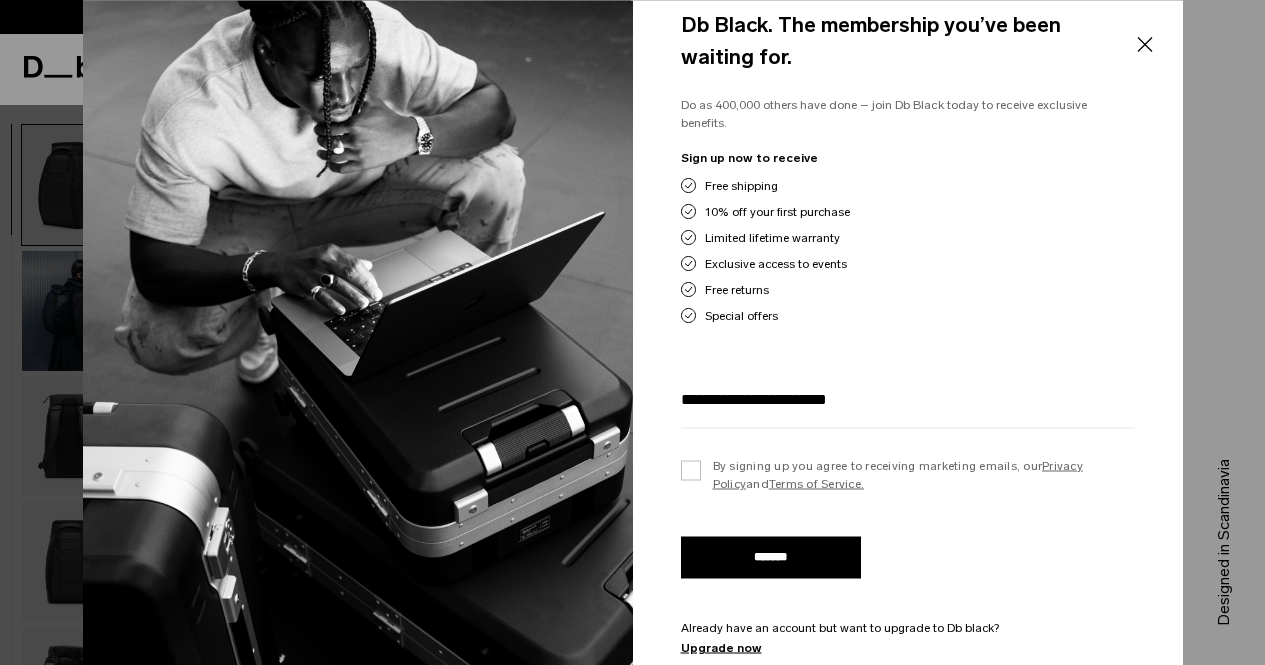 click on "*******" at bounding box center (771, 557) 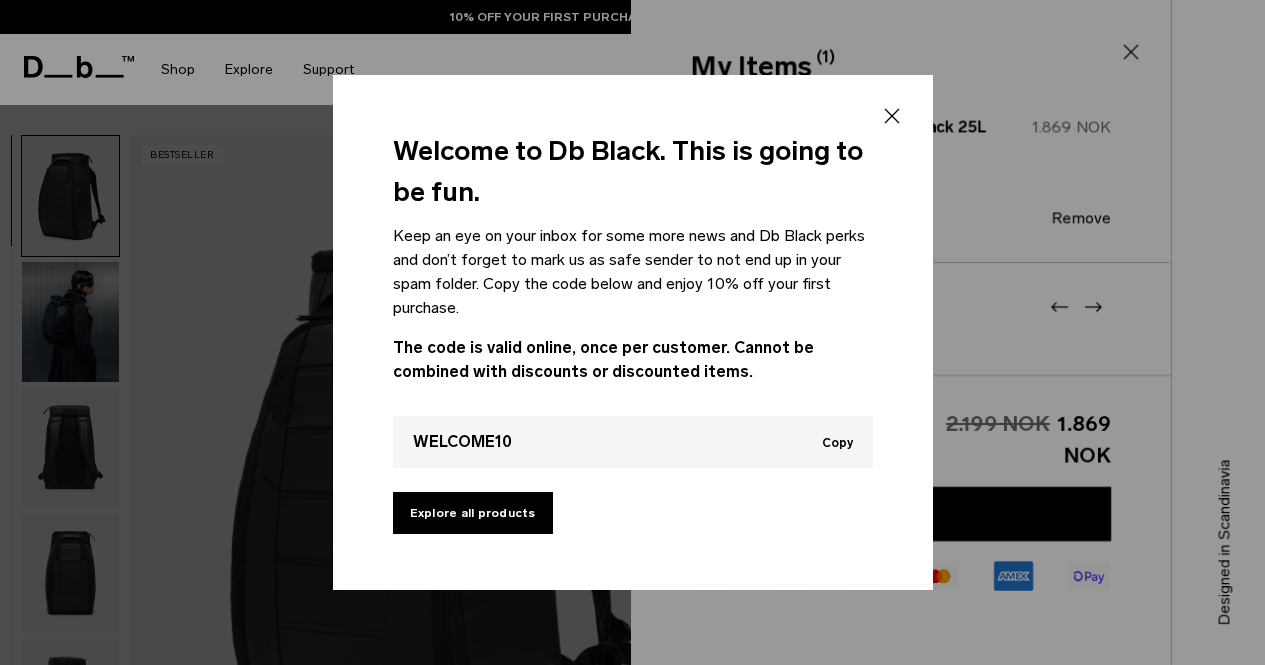 scroll, scrollTop: 0, scrollLeft: 0, axis: both 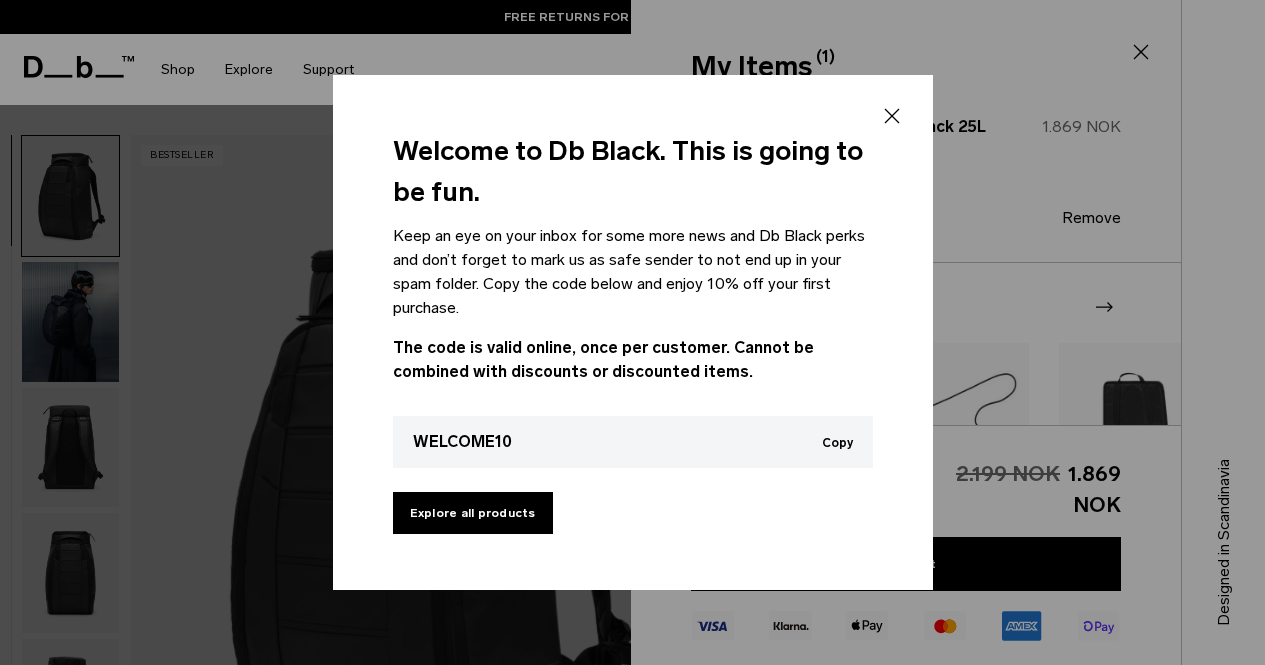 click on "Copy" at bounding box center (837, 443) 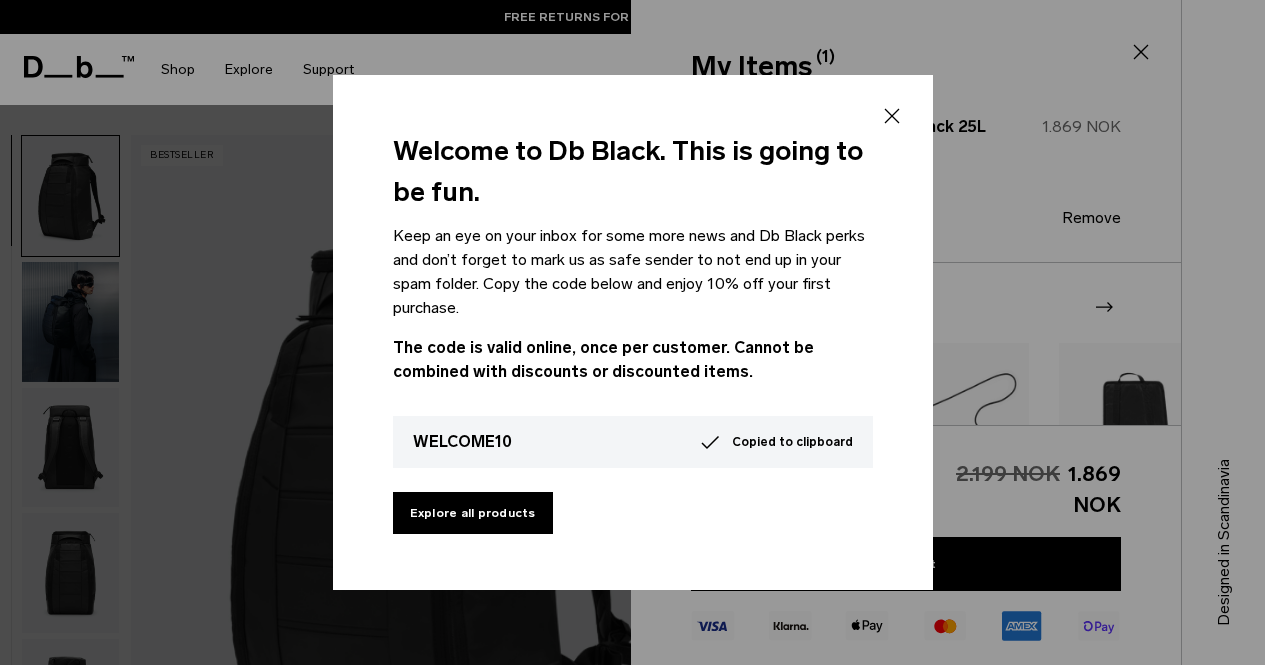 click 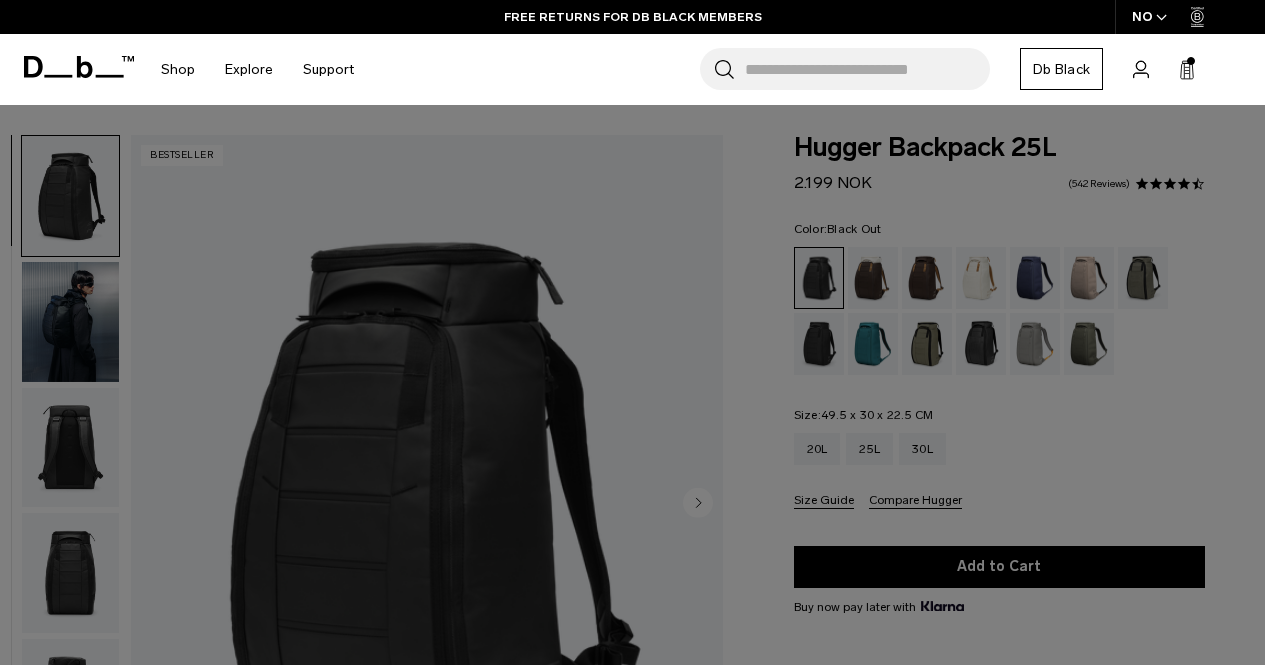 click on "Search for Bags, Luggage...
Search
Close
Trending Products
All Products
Hugger Backpack 30L Black Out
2.299 NOK
Ramverk Front-access Carry-on Black Out" at bounding box center [809, 69] 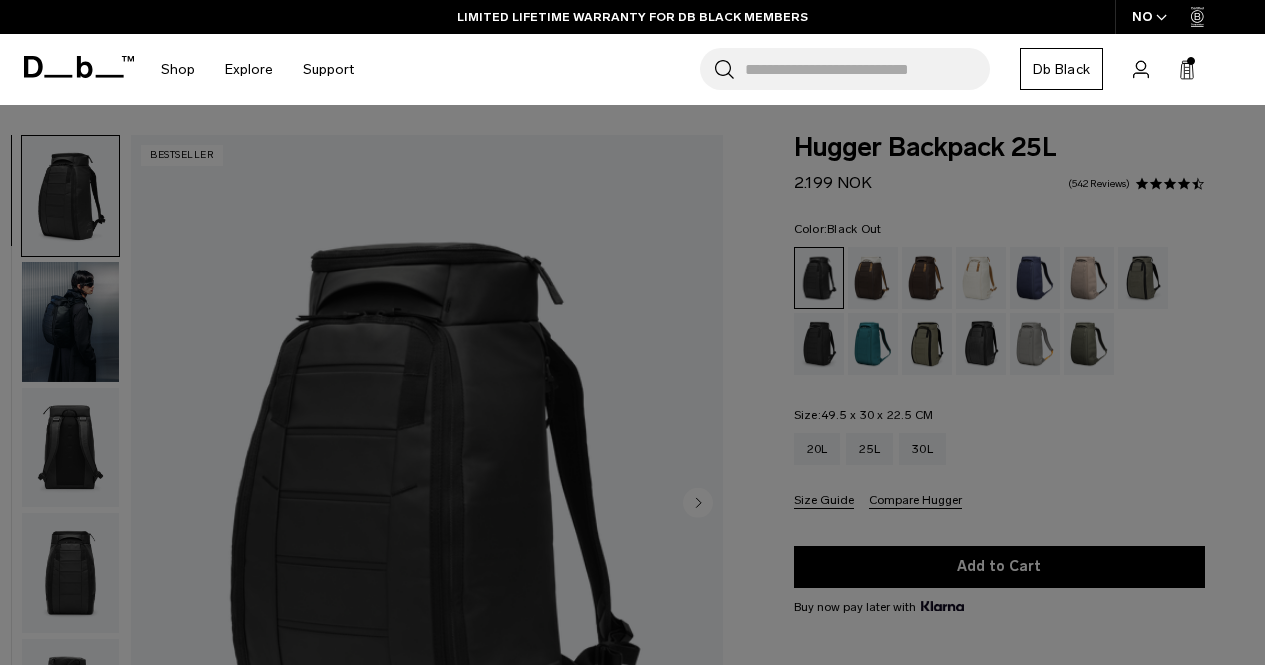 click 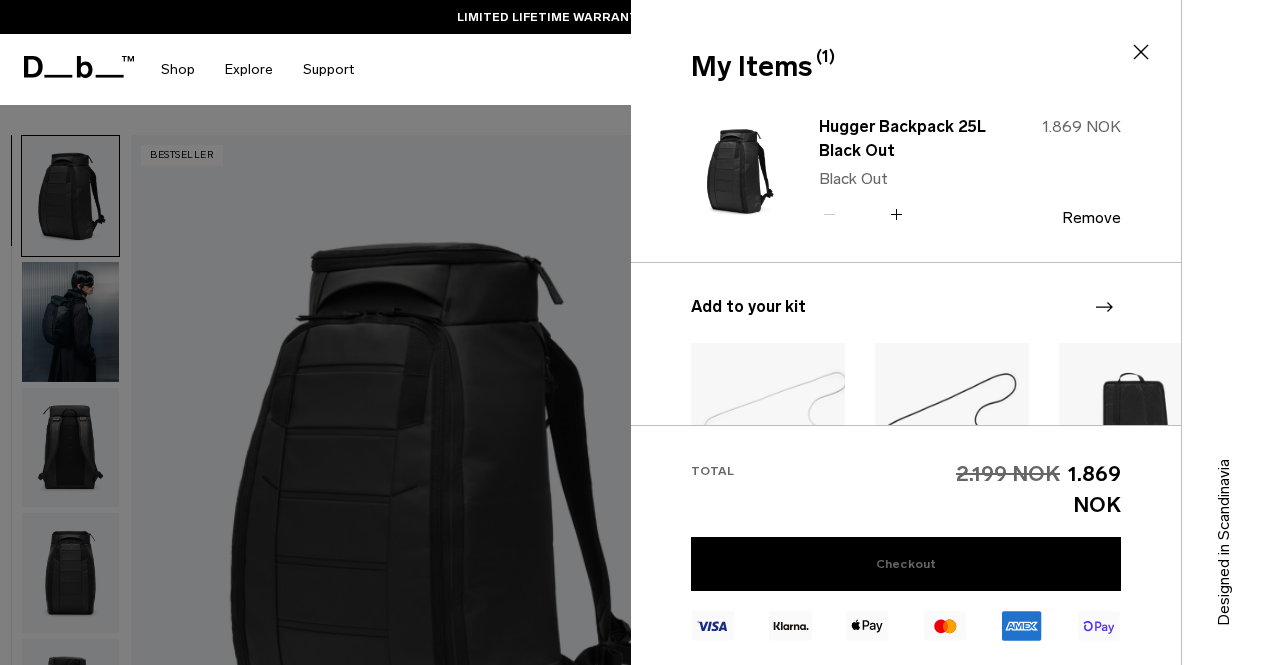 click on "Checkout" at bounding box center [906, 564] 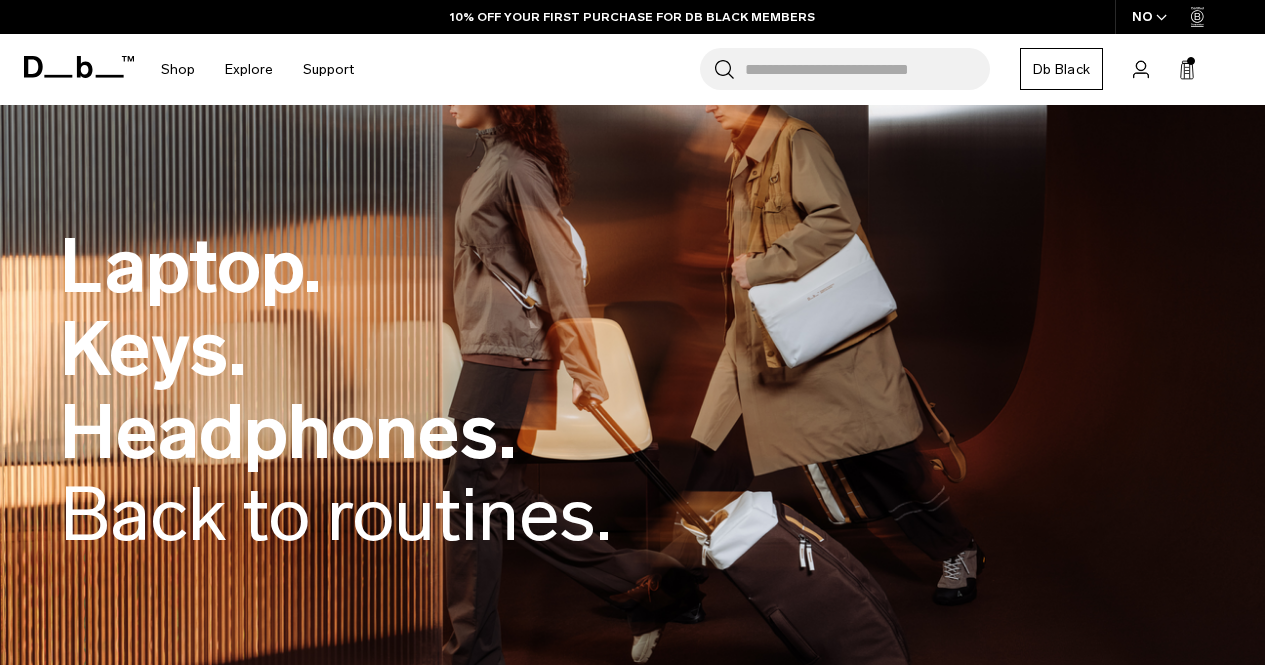 scroll, scrollTop: 0, scrollLeft: 0, axis: both 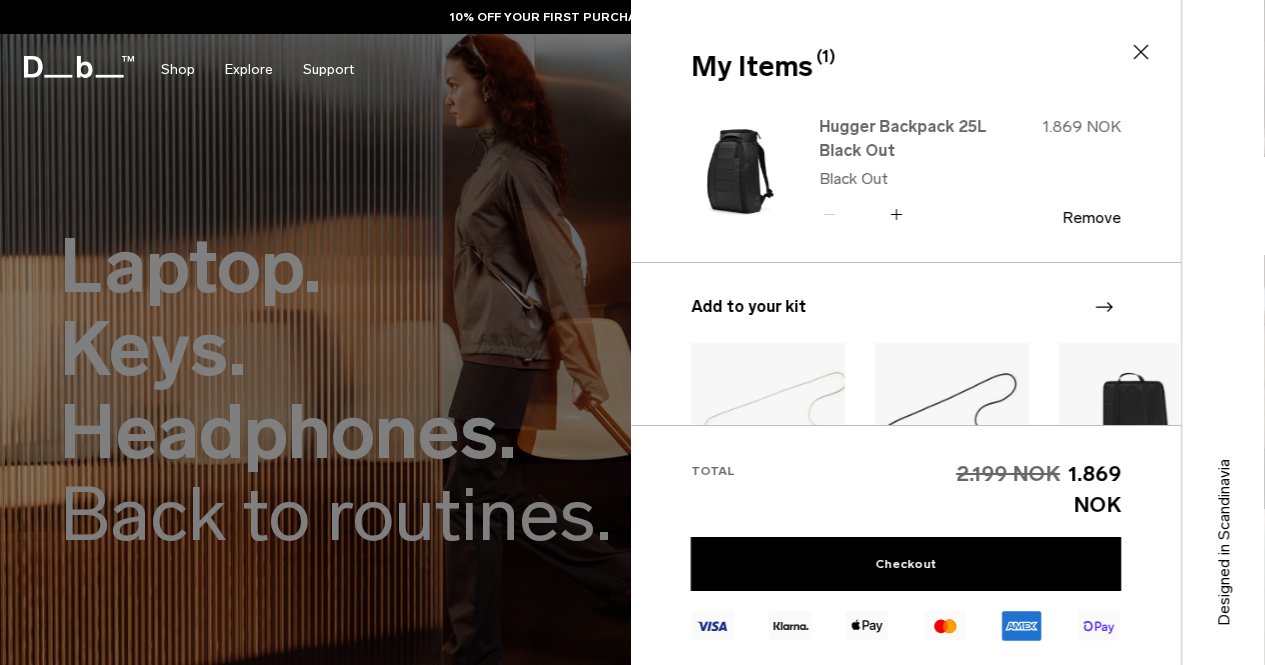 click on "Hugger Backpack 25L Black Out" at bounding box center [907, 139] 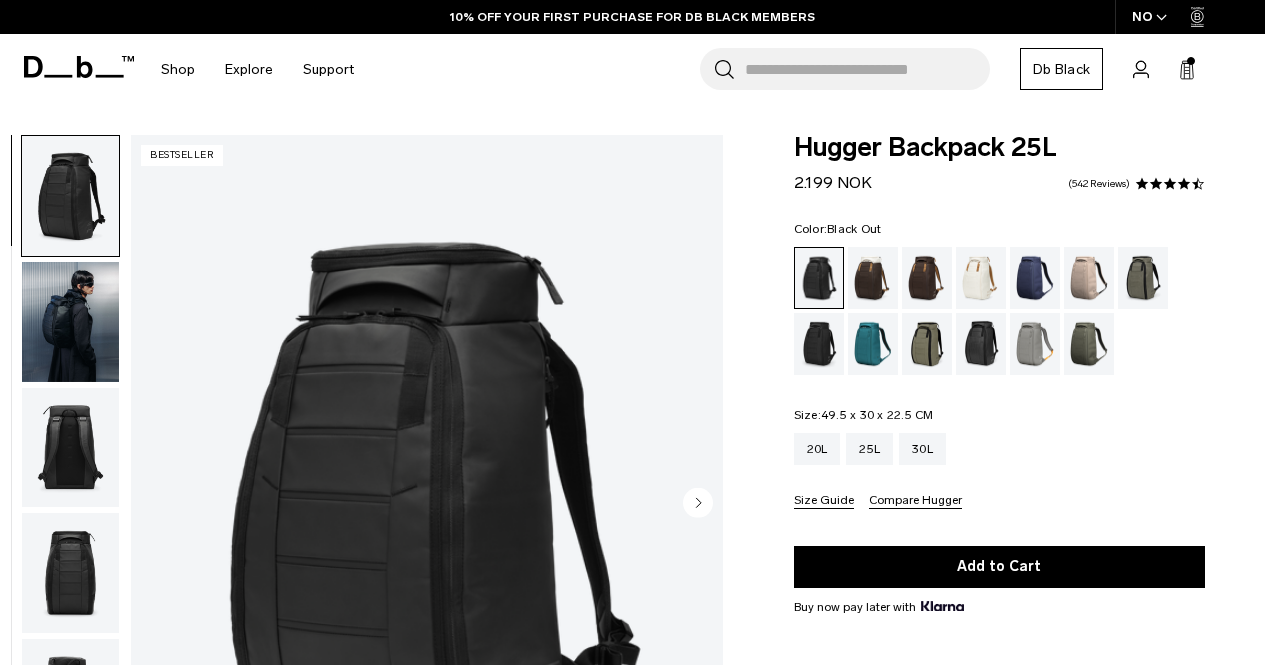 scroll, scrollTop: 300, scrollLeft: 0, axis: vertical 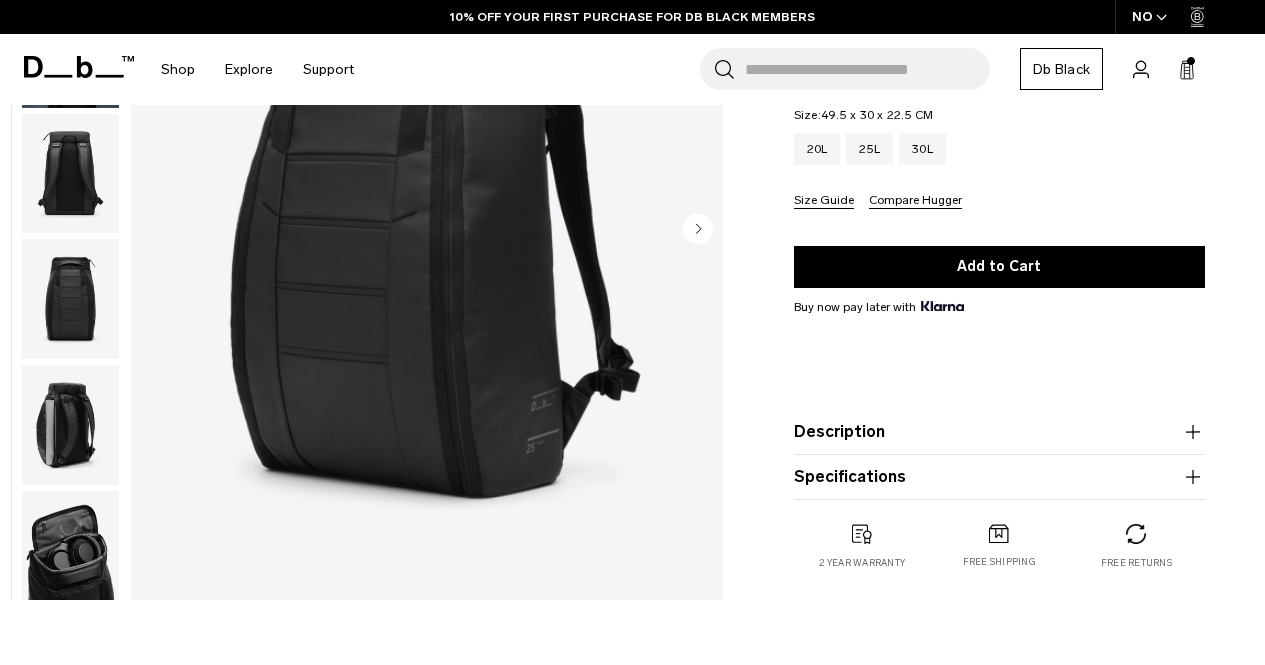 click at bounding box center [70, 299] 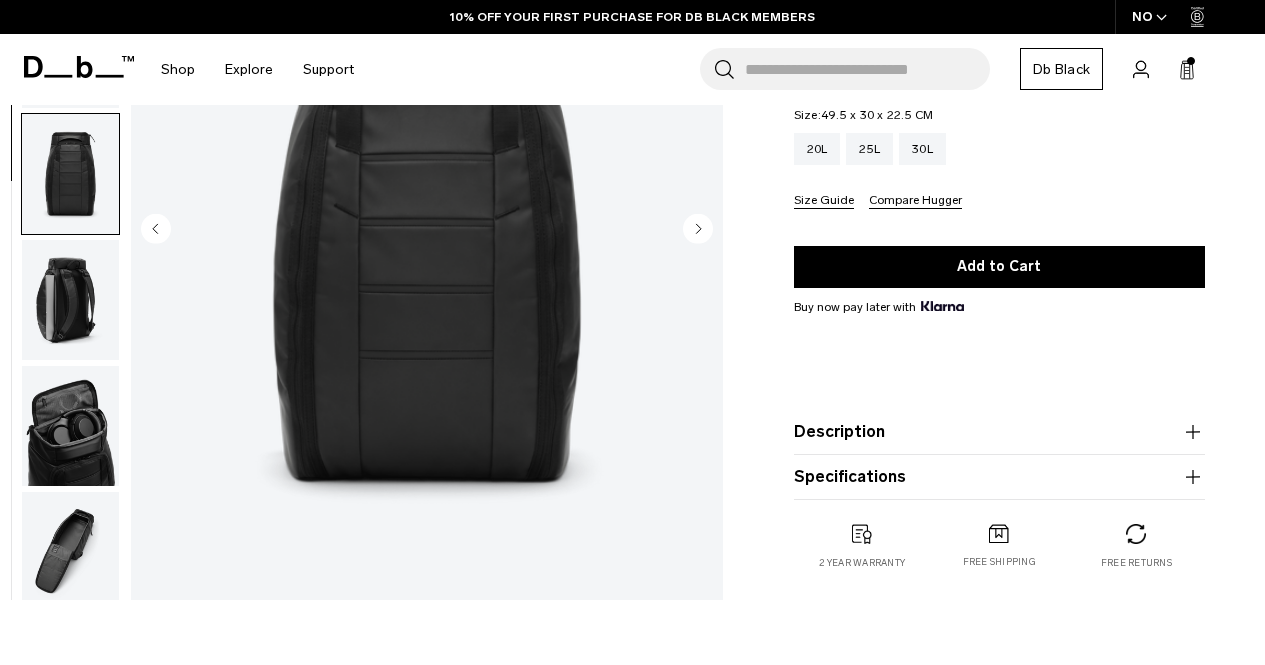 scroll, scrollTop: 0, scrollLeft: 0, axis: both 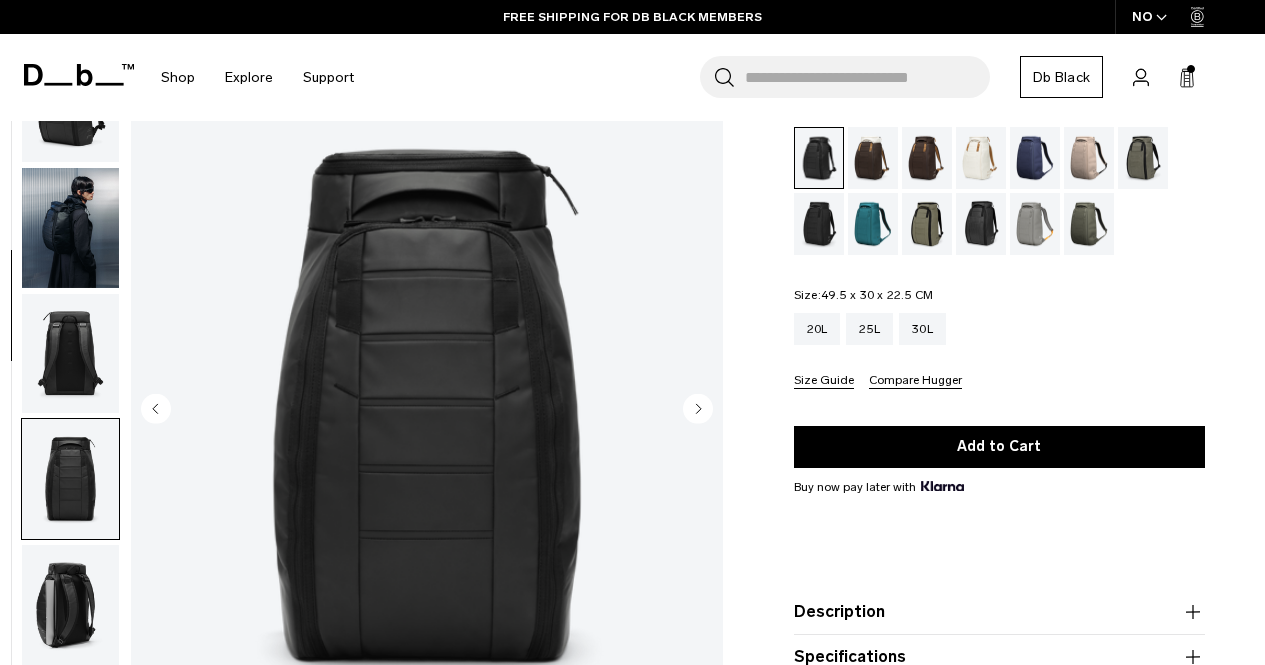 type 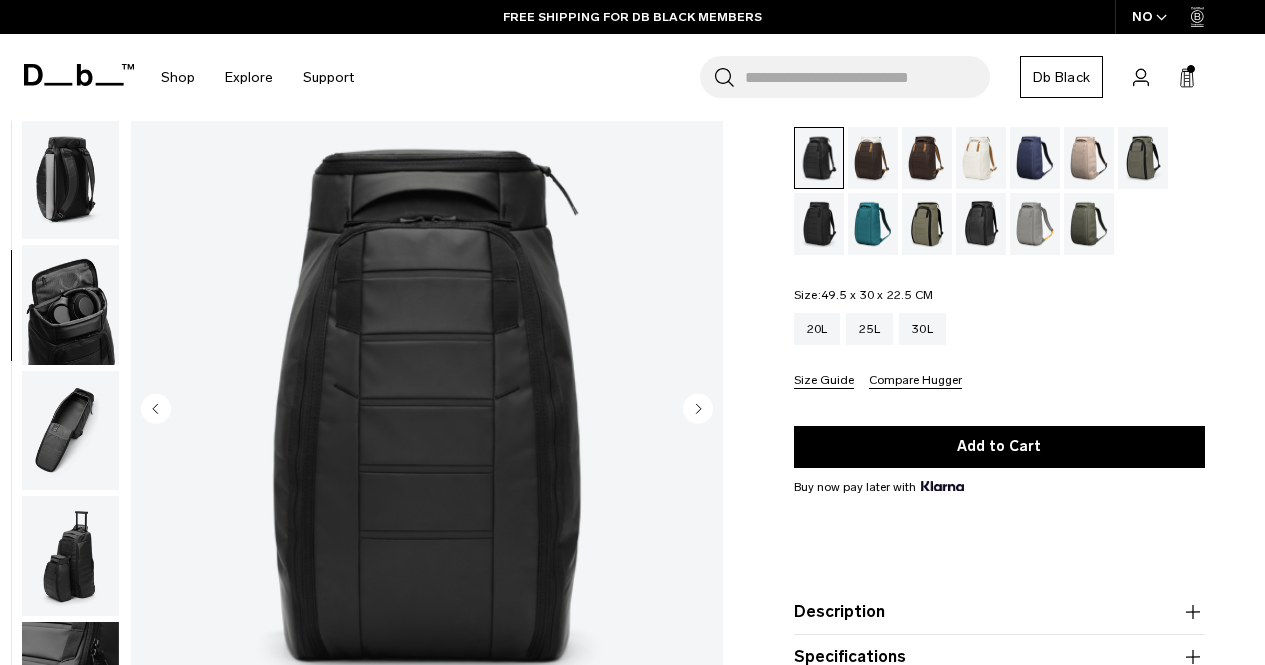 scroll, scrollTop: 515, scrollLeft: 0, axis: vertical 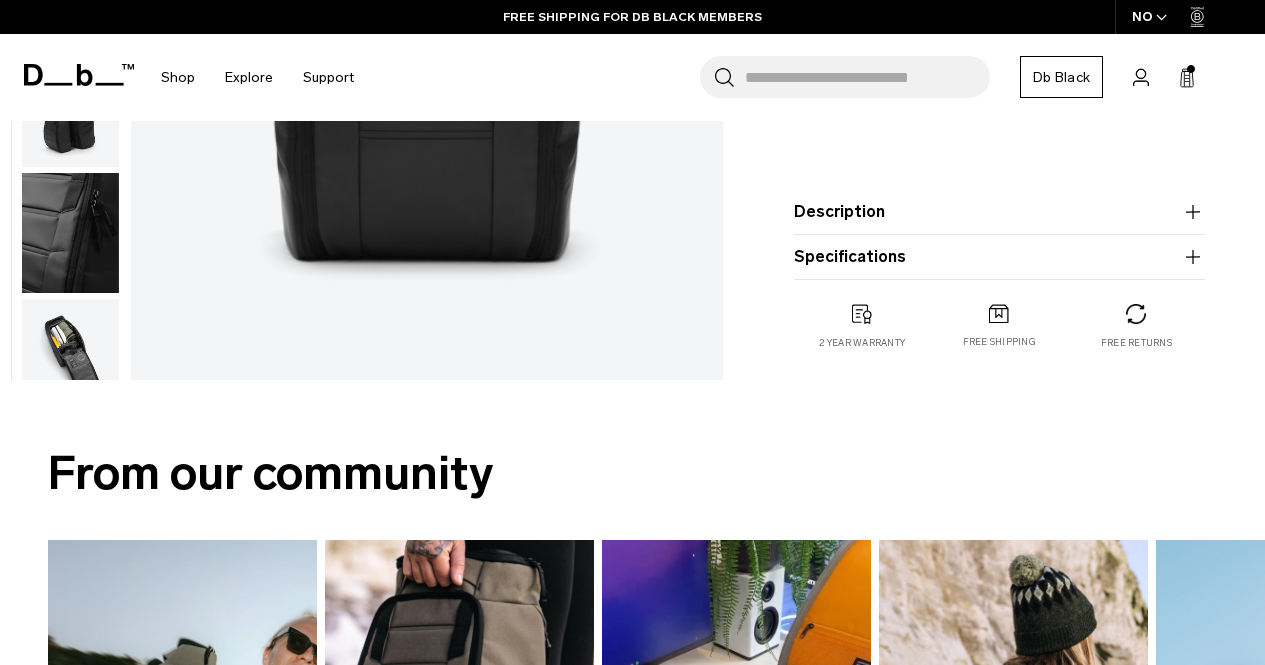 click at bounding box center [70, 359] 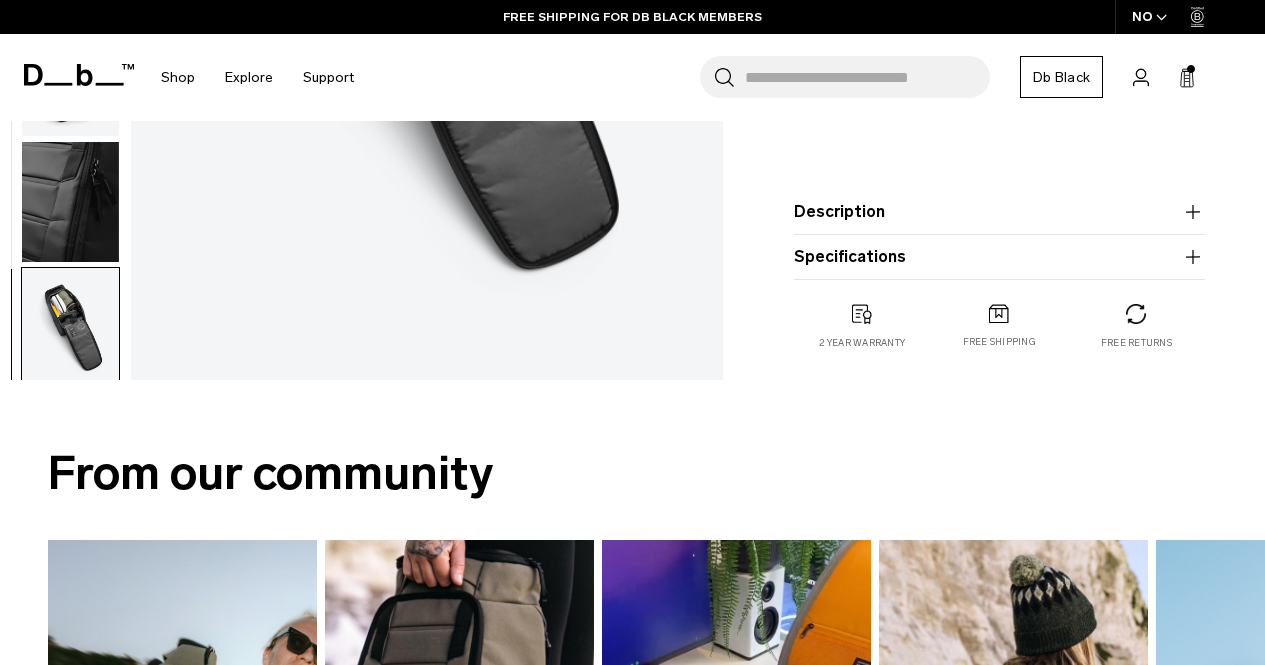 scroll, scrollTop: 515, scrollLeft: 0, axis: vertical 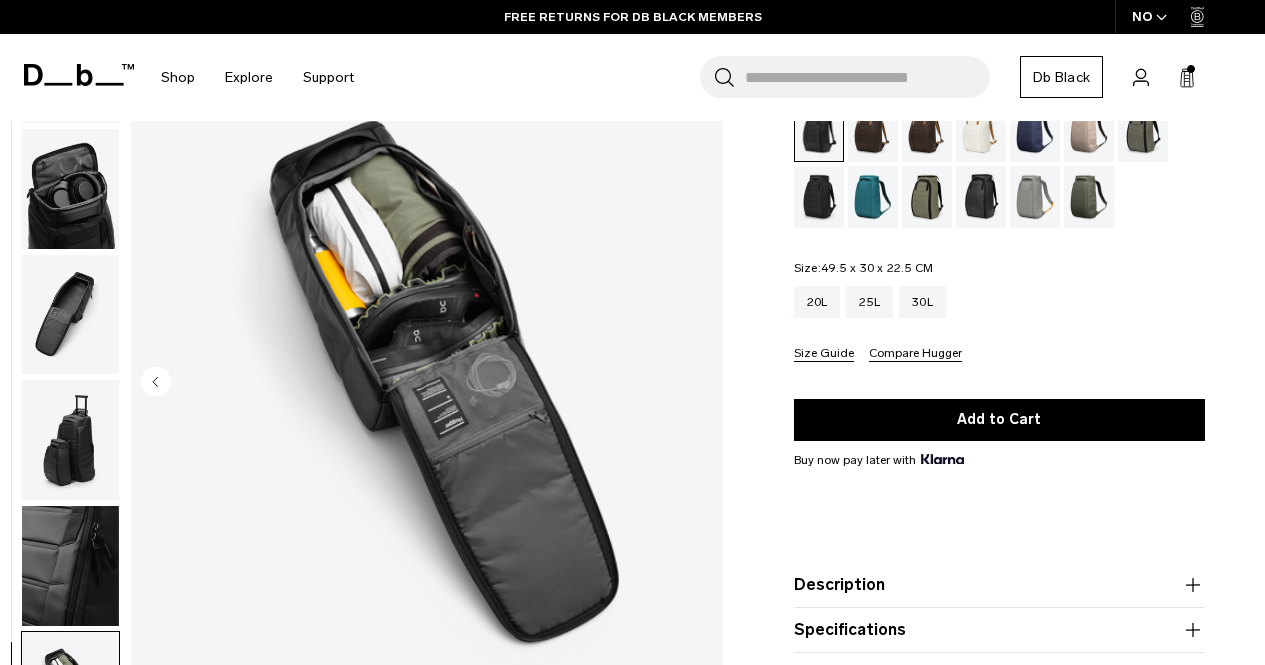 click at bounding box center (70, 566) 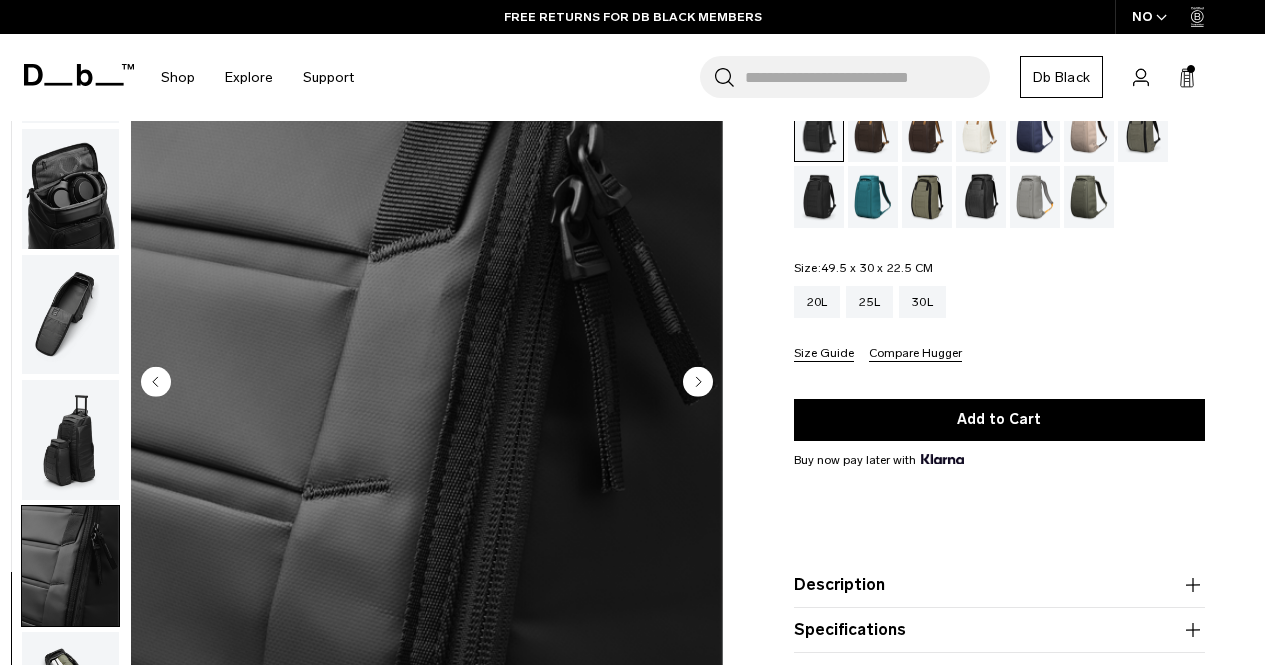 click at bounding box center (70, 440) 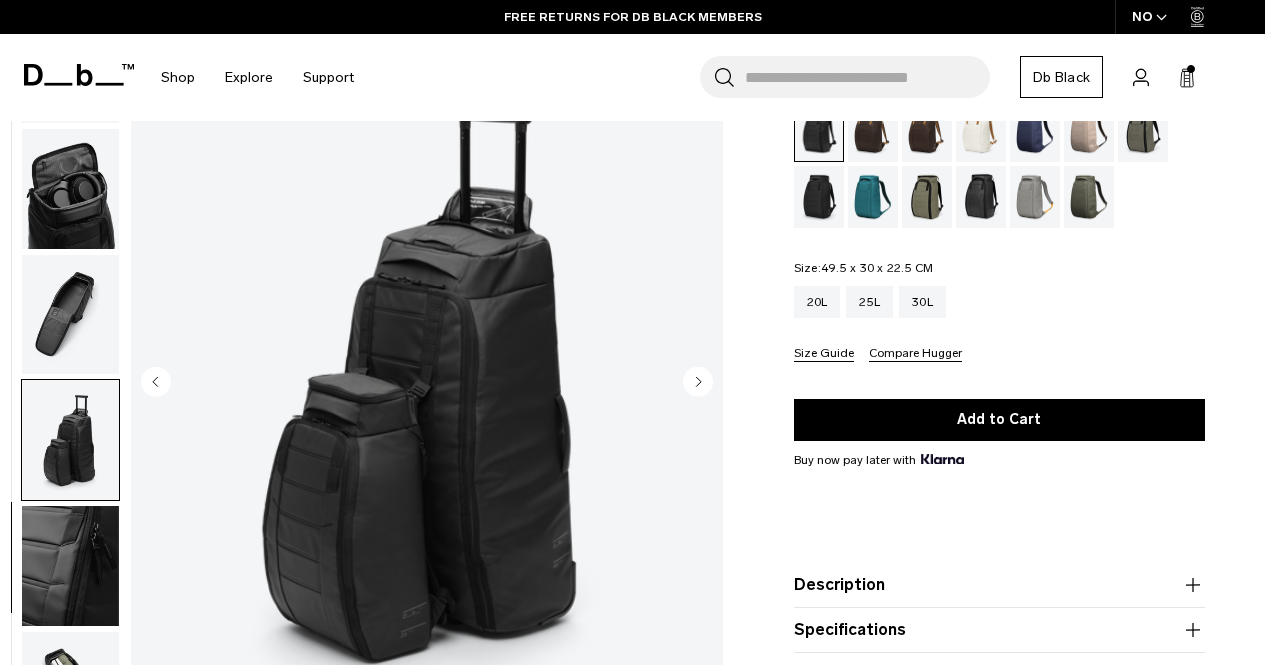click at bounding box center (70, 314) 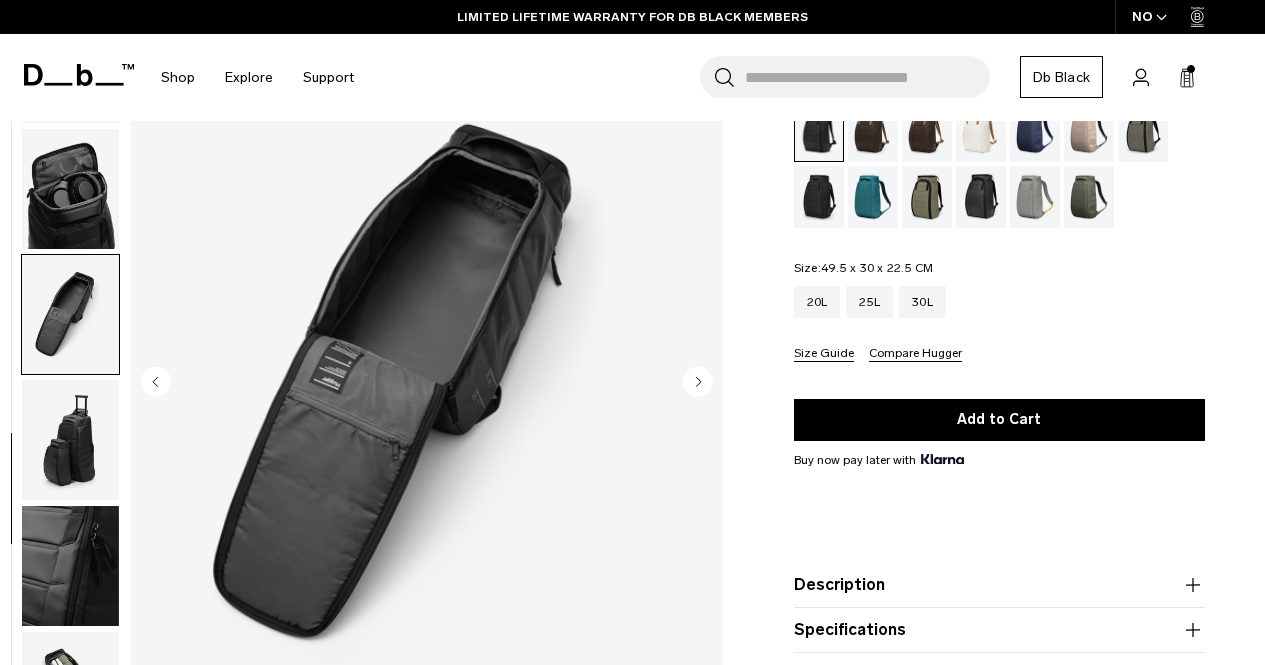 click at bounding box center [70, 189] 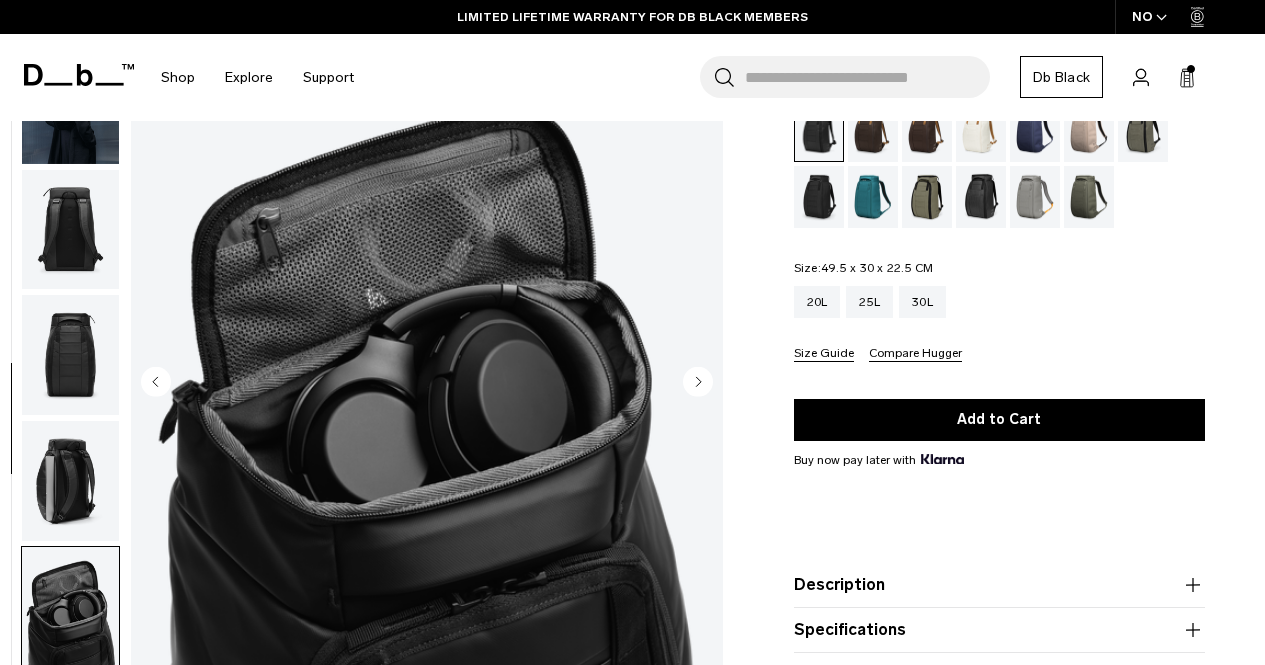 scroll, scrollTop: 80, scrollLeft: 0, axis: vertical 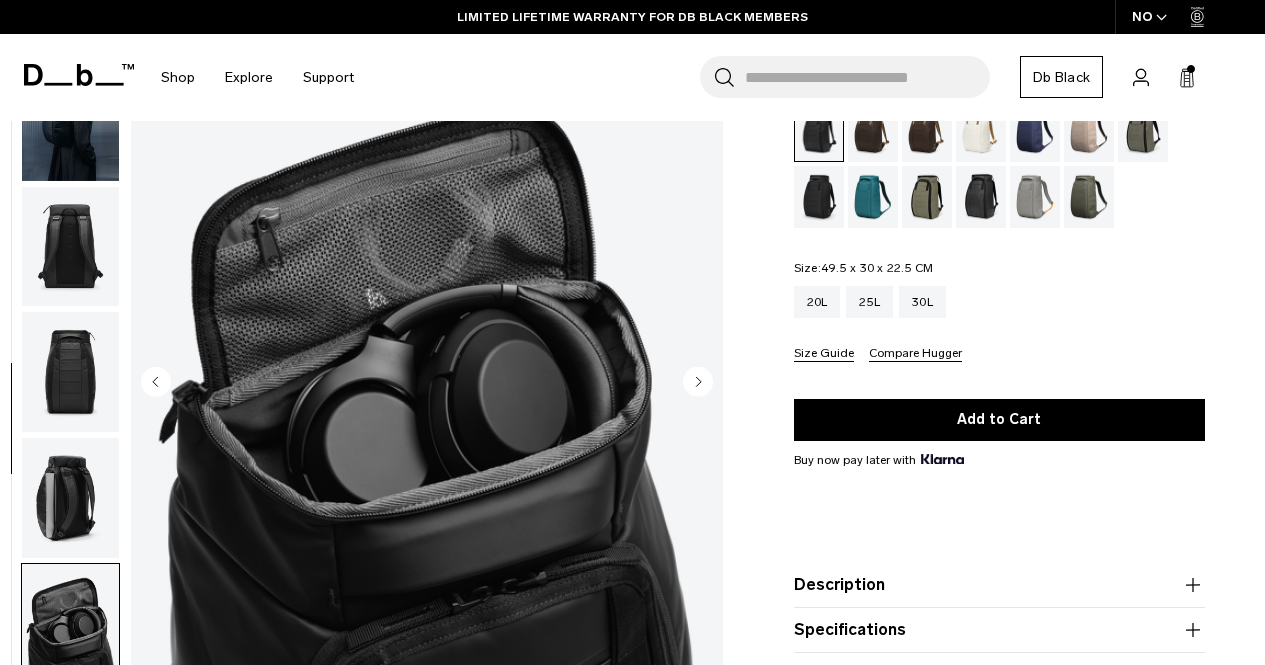 click at bounding box center (70, 498) 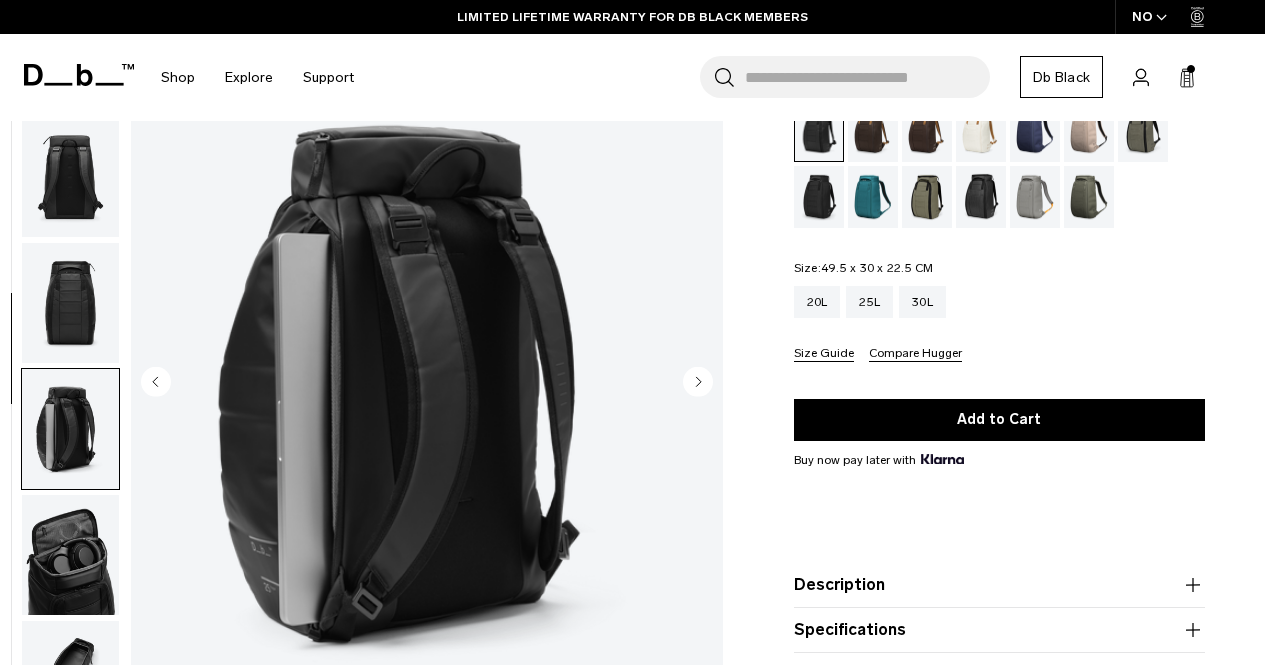 scroll, scrollTop: 149, scrollLeft: 0, axis: vertical 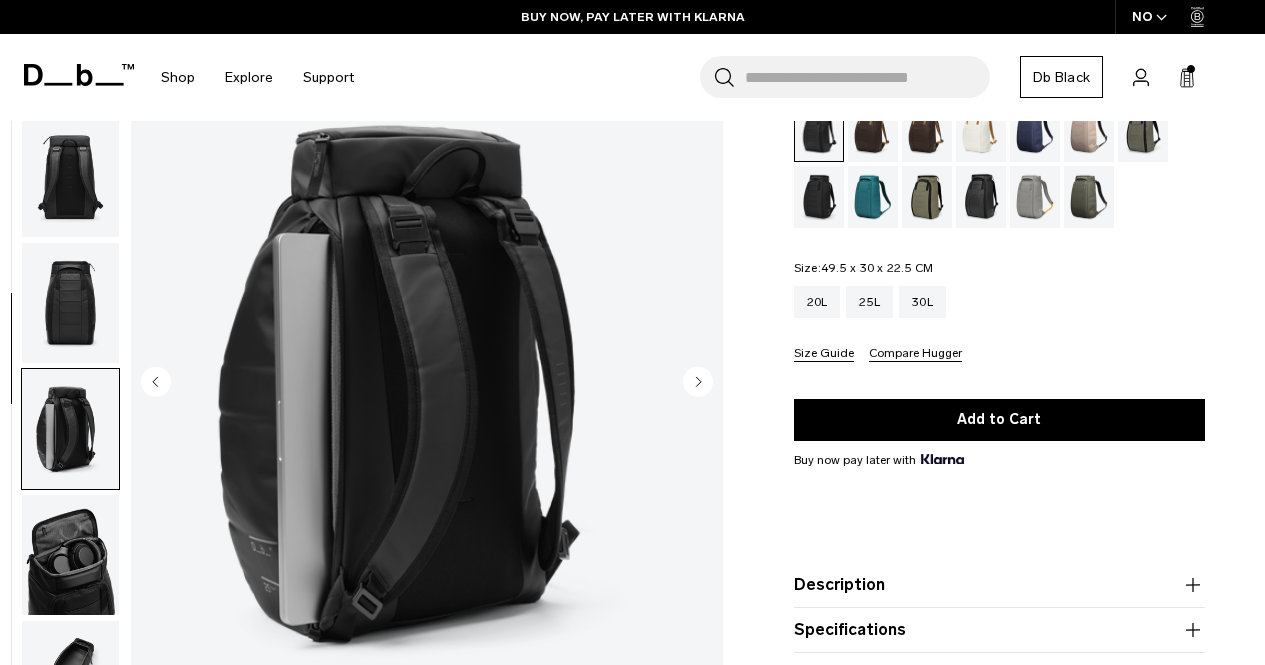click at bounding box center [70, 303] 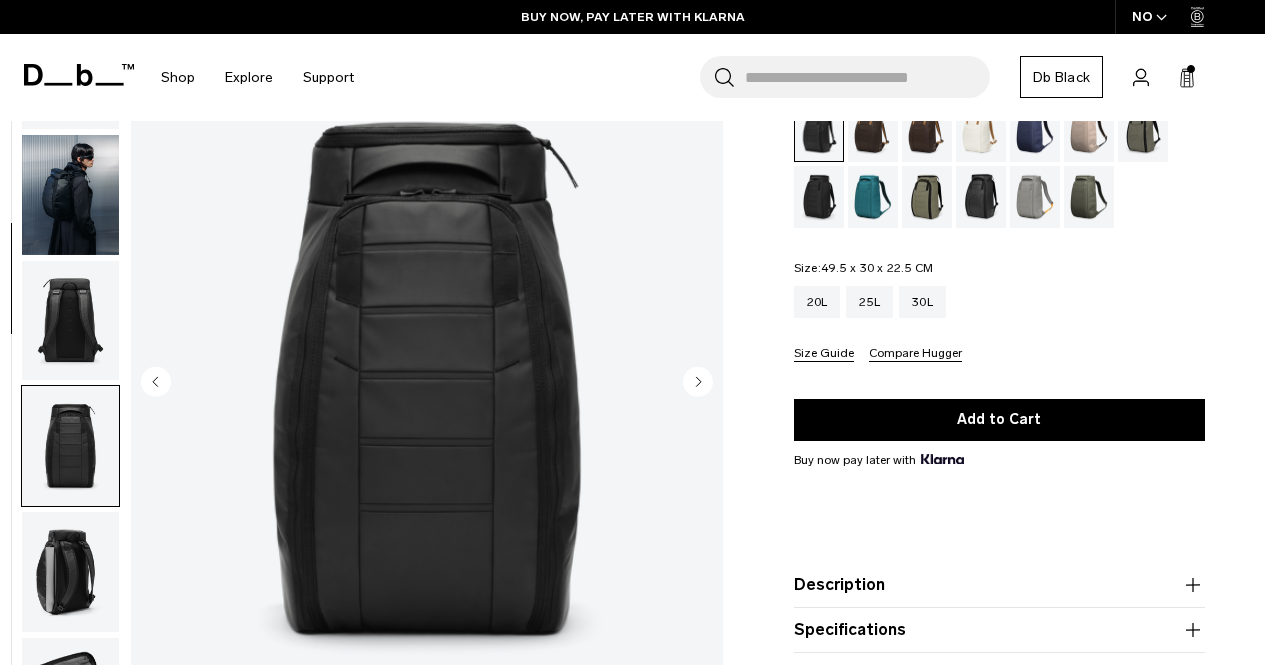 scroll, scrollTop: 2, scrollLeft: 0, axis: vertical 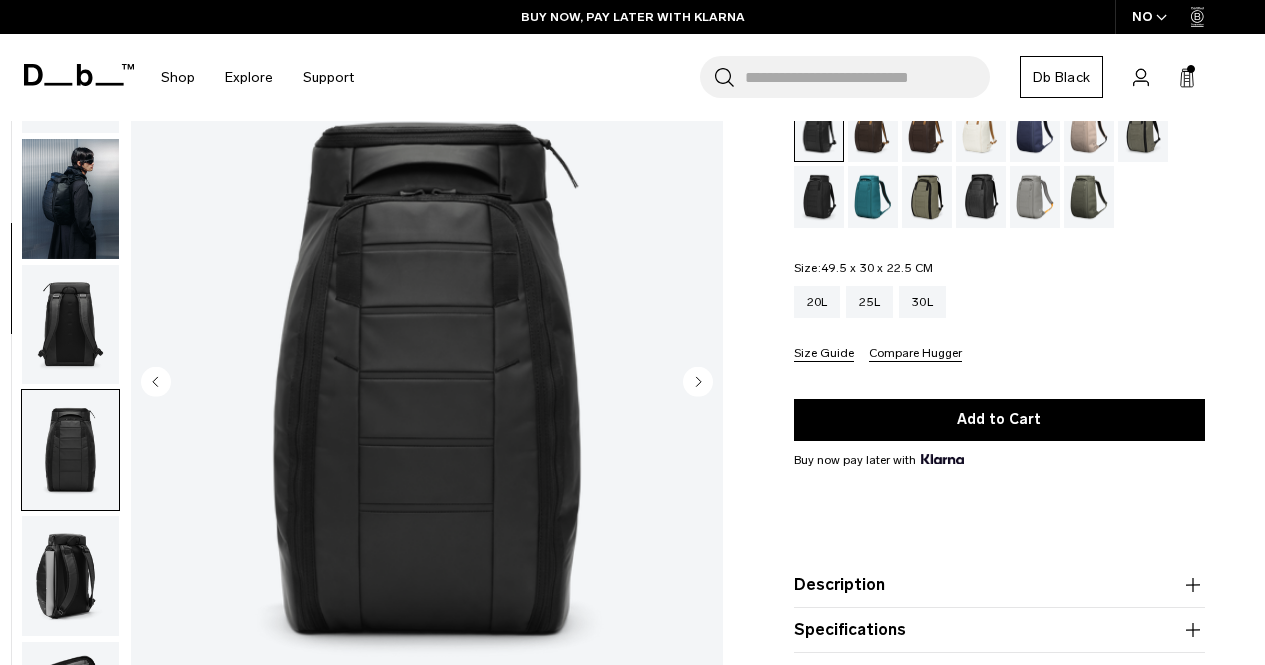 click at bounding box center (70, 324) 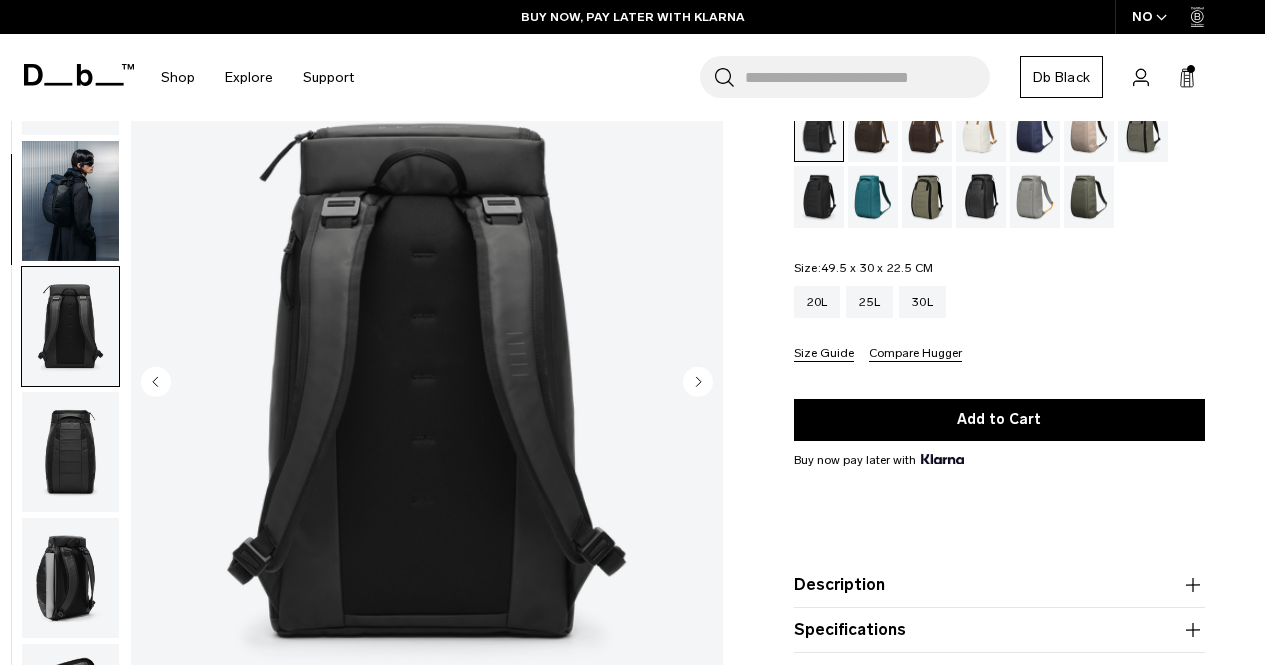 scroll, scrollTop: 1, scrollLeft: 0, axis: vertical 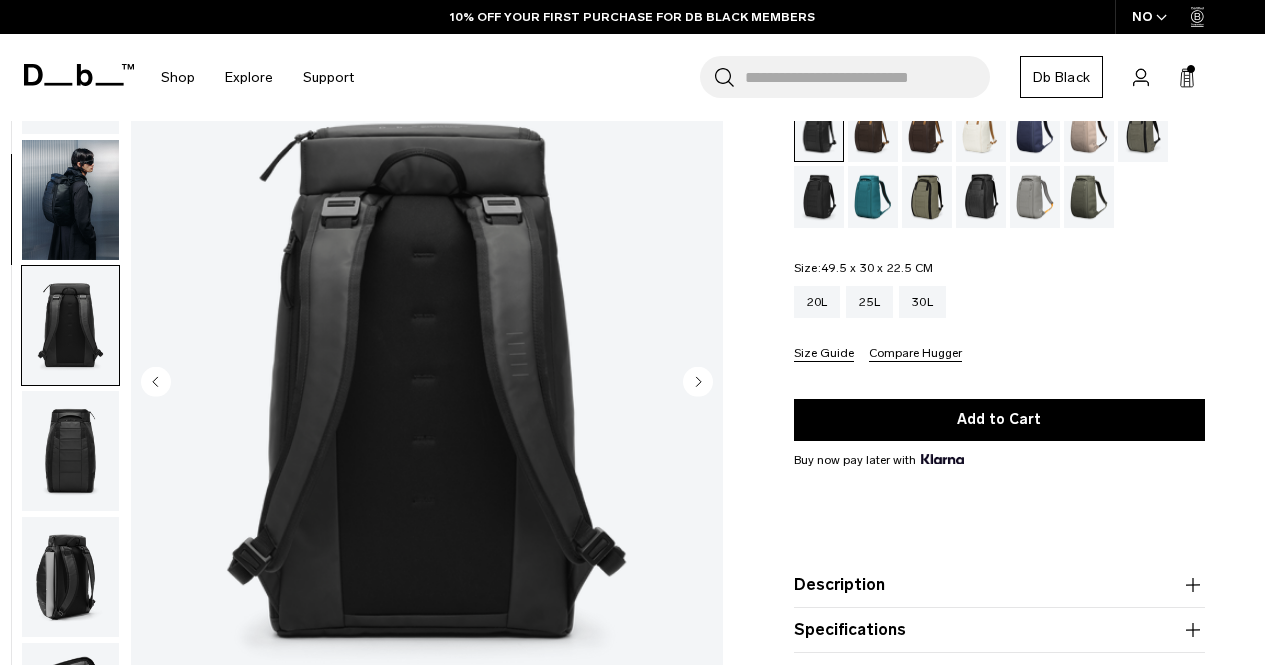 click at bounding box center [70, 199] 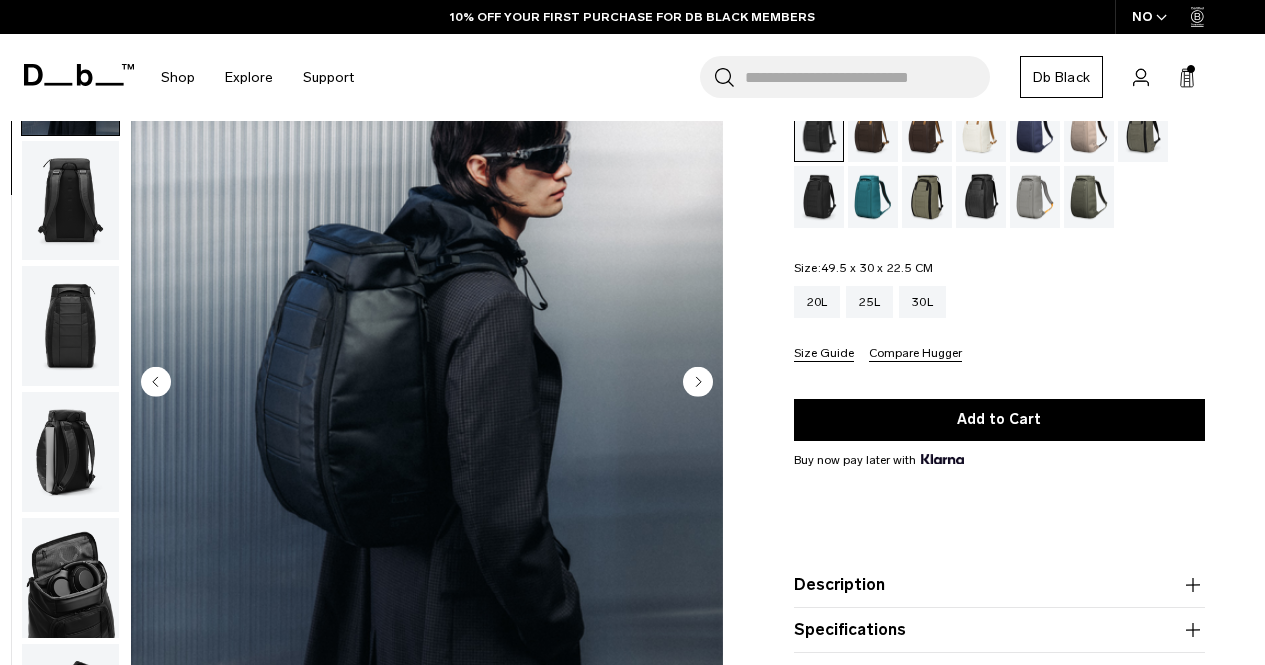 scroll, scrollTop: 0, scrollLeft: 0, axis: both 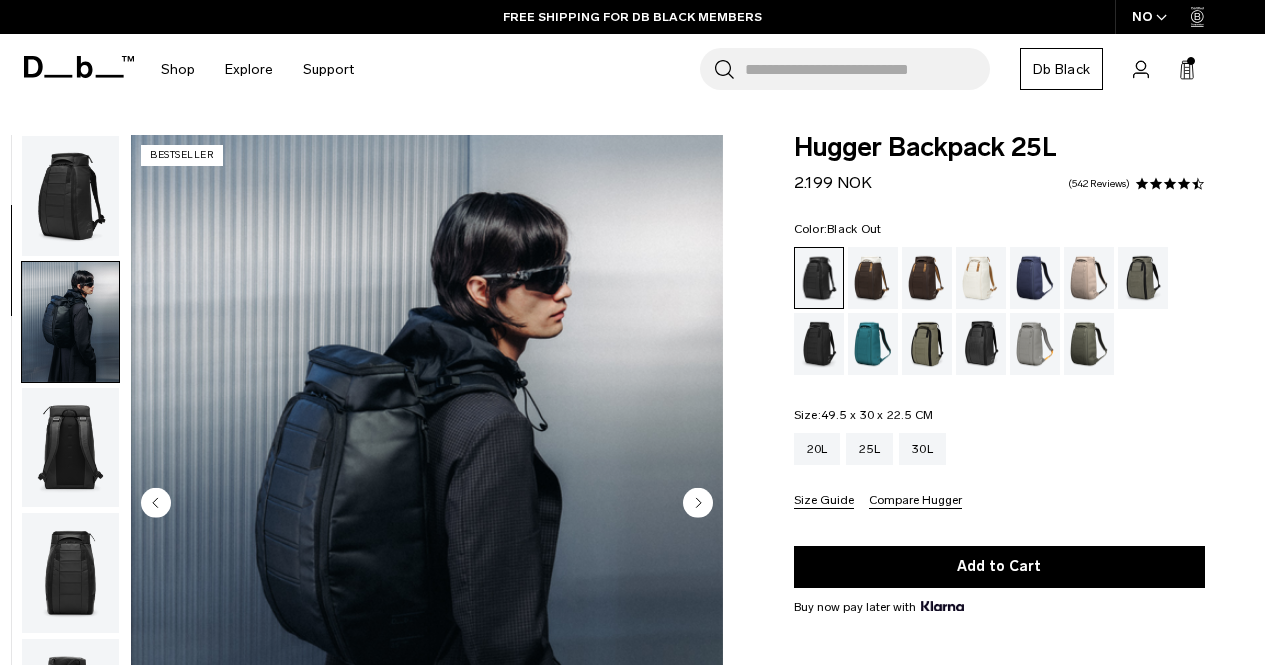 click at bounding box center (70, 573) 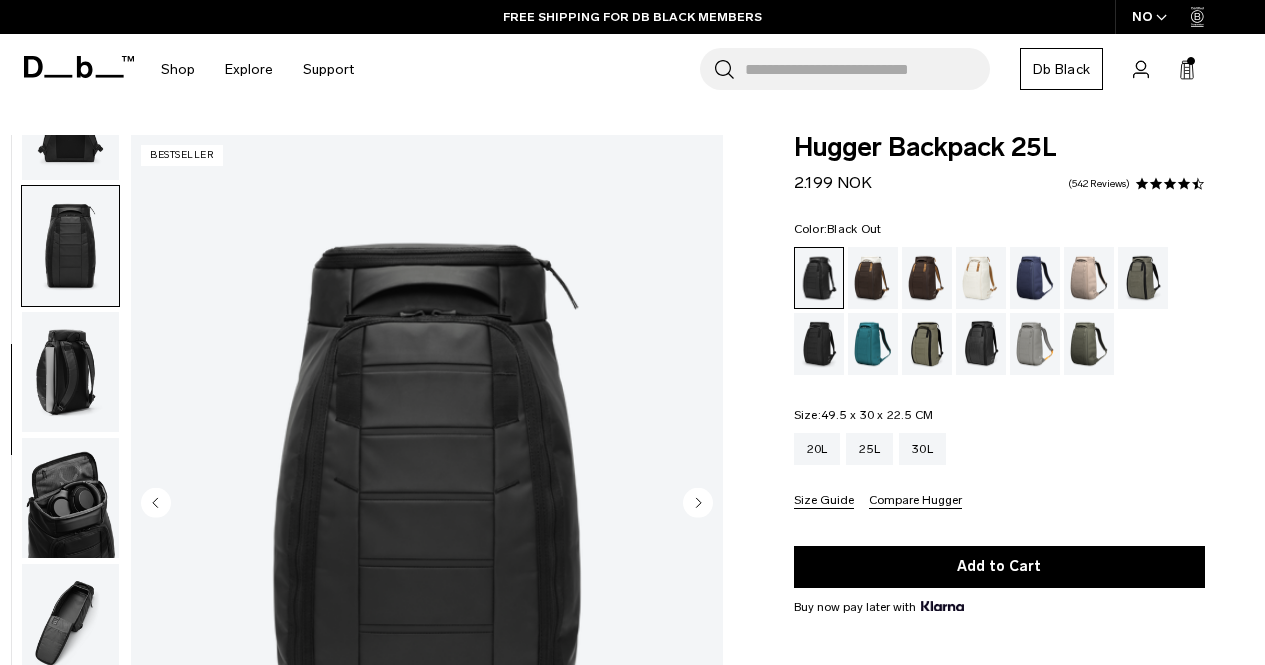 scroll, scrollTop: 325, scrollLeft: 0, axis: vertical 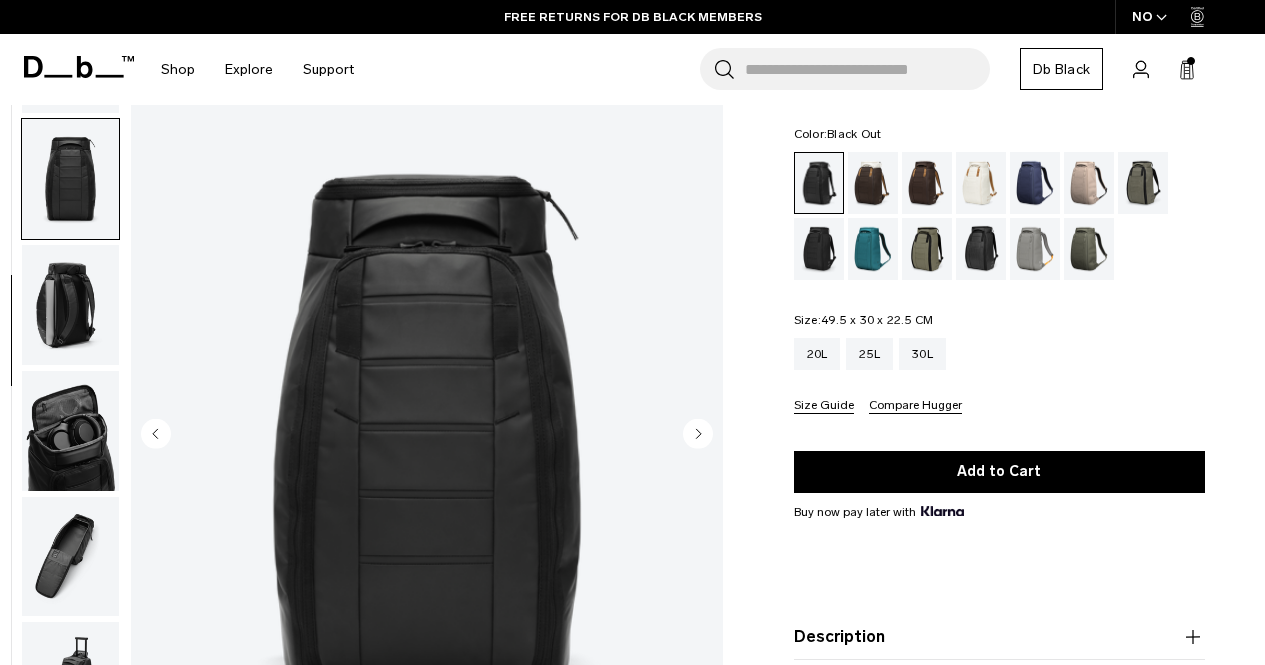 click at bounding box center (70, 431) 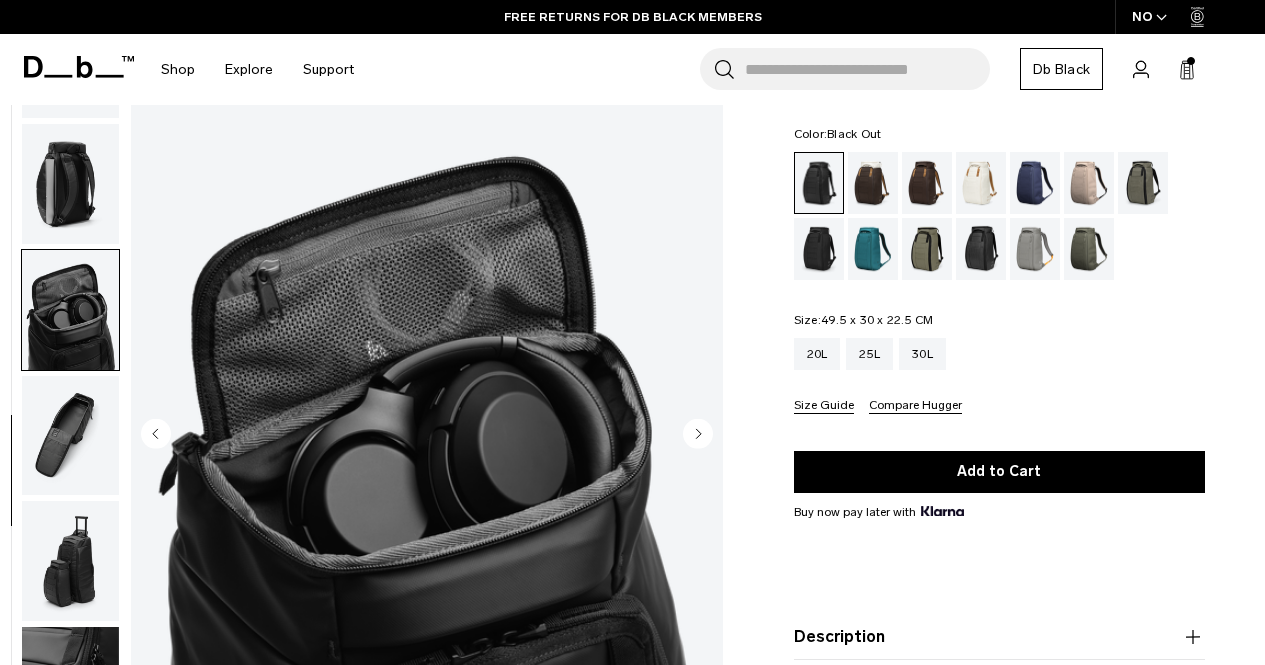 scroll, scrollTop: 515, scrollLeft: 0, axis: vertical 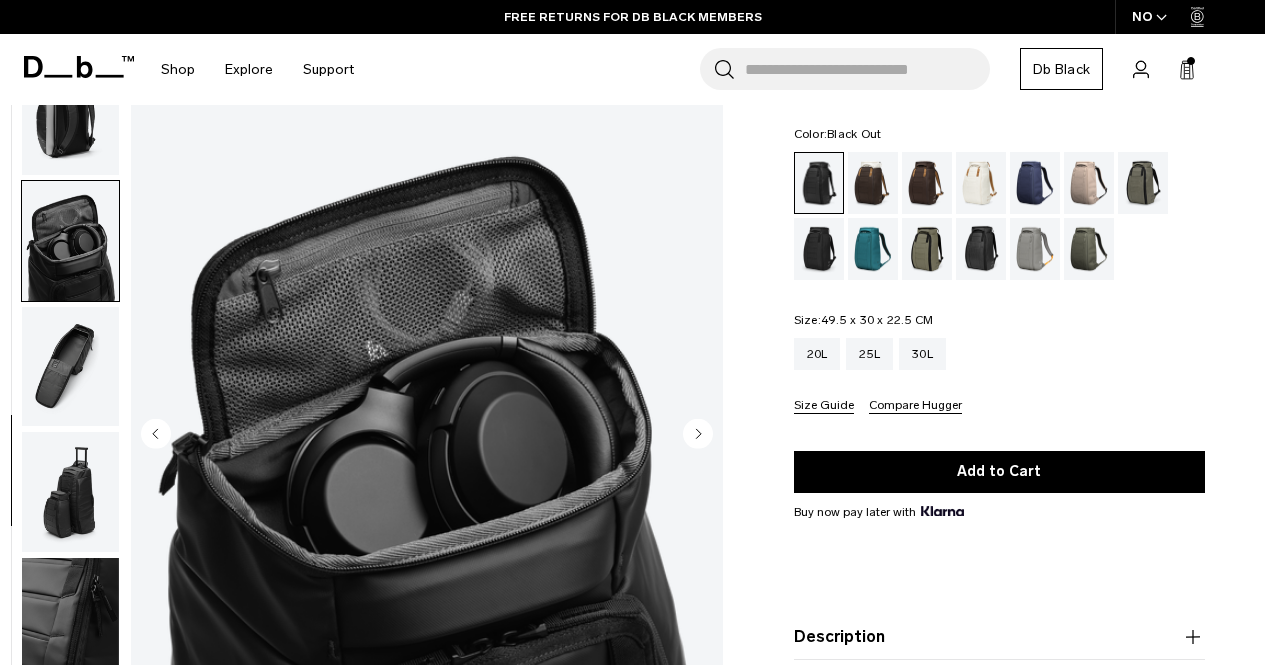 click at bounding box center [70, 366] 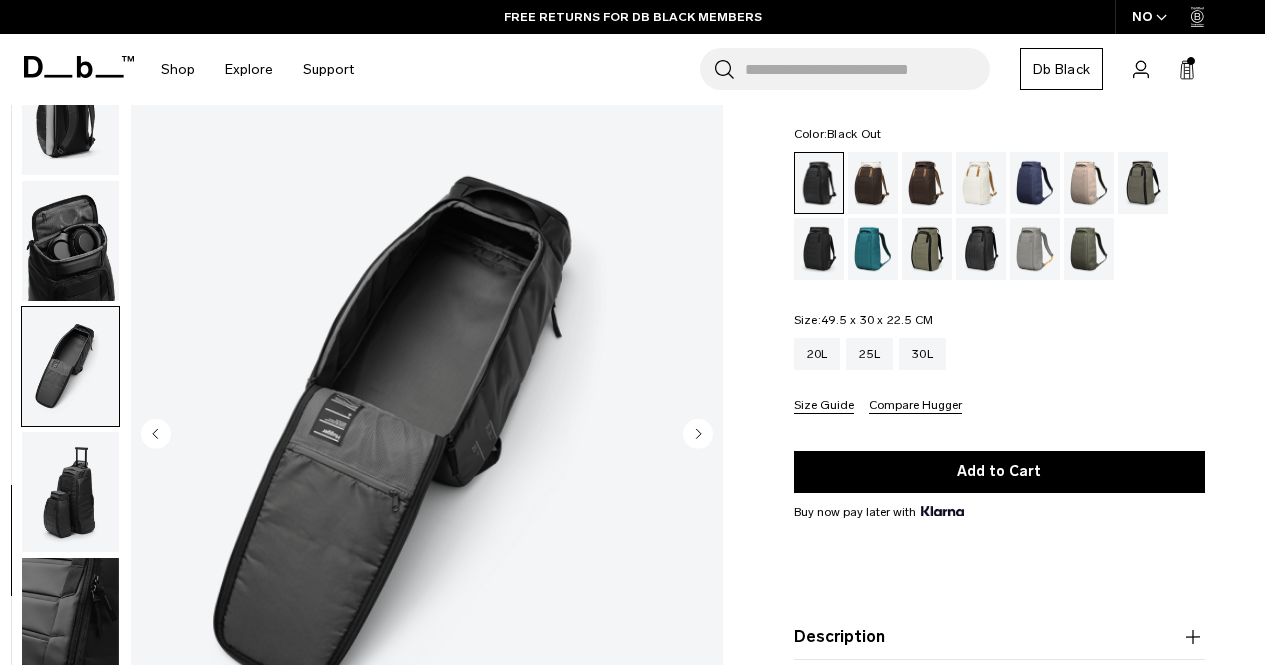 click at bounding box center (70, 618) 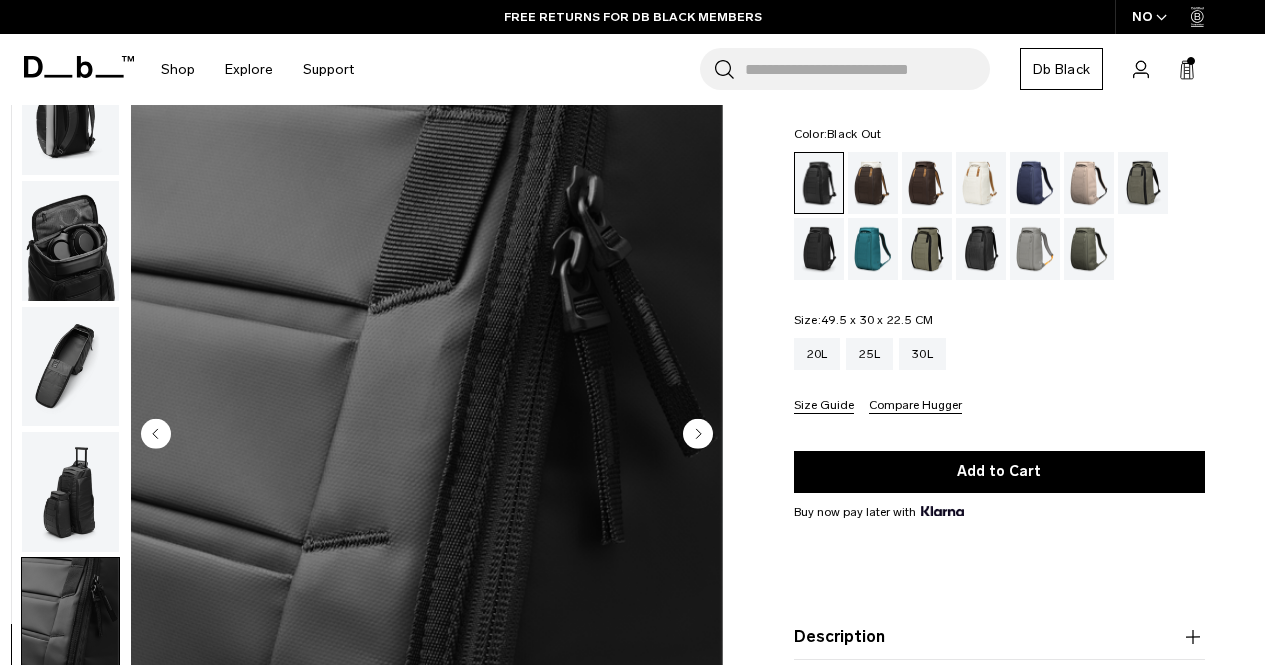 scroll, scrollTop: 0, scrollLeft: 0, axis: both 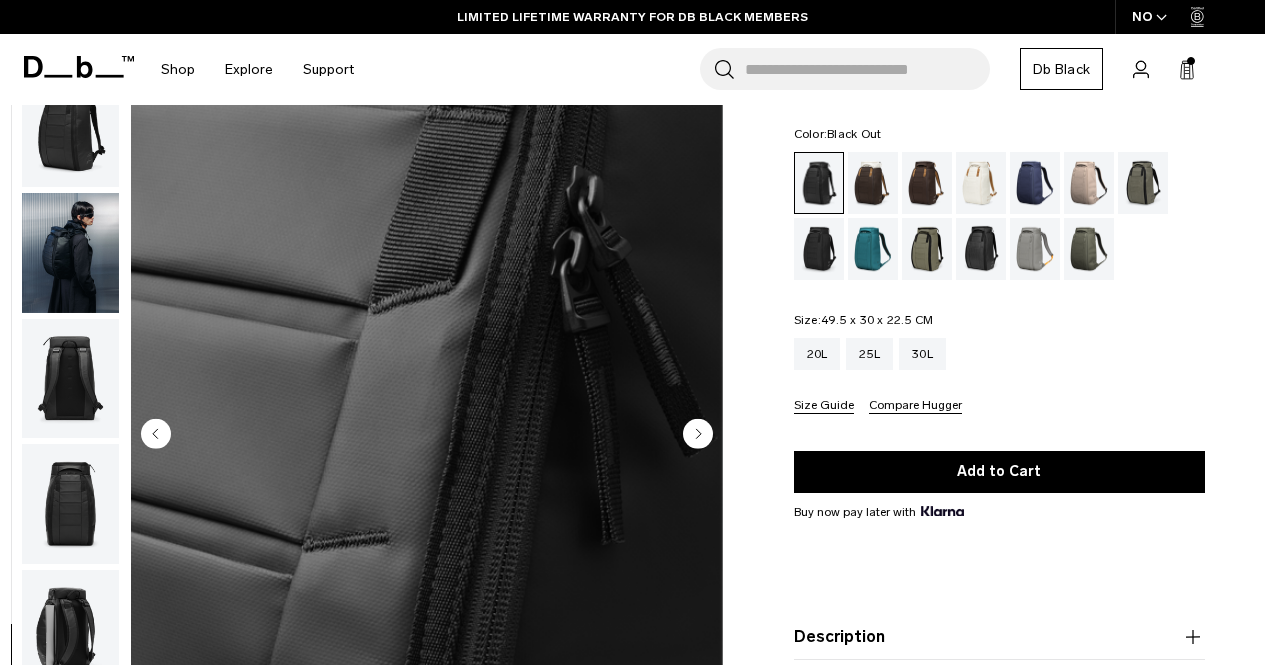 click at bounding box center [70, 127] 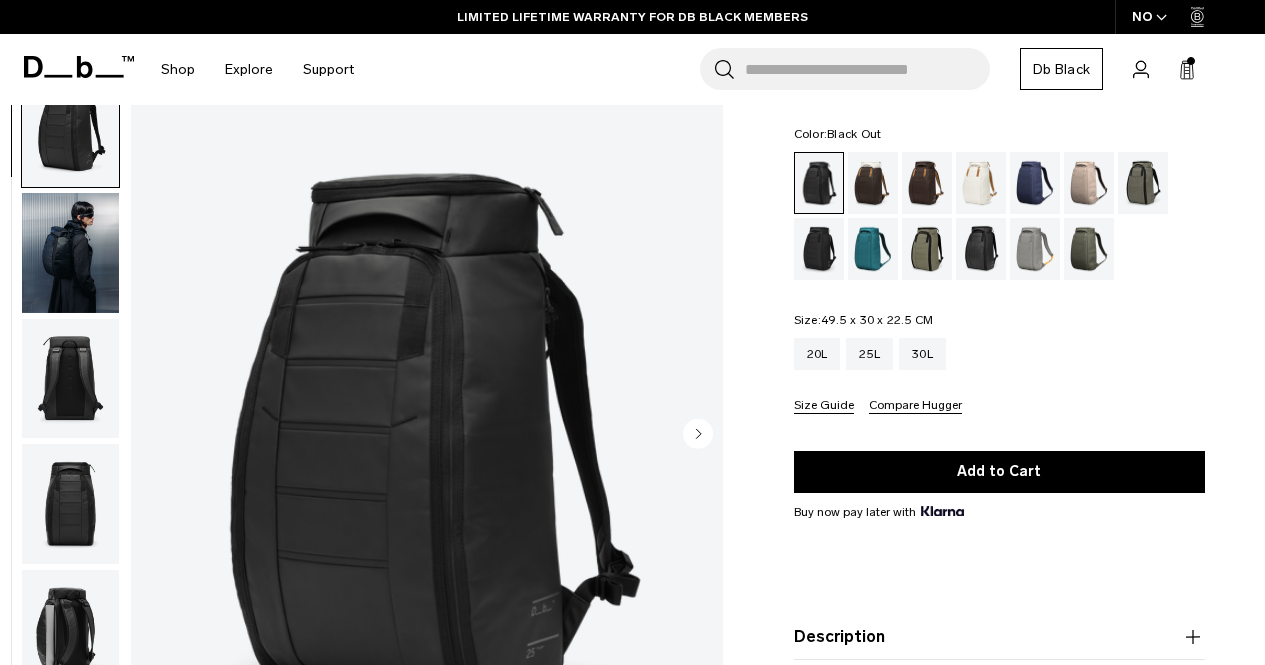 click at bounding box center [70, 252] 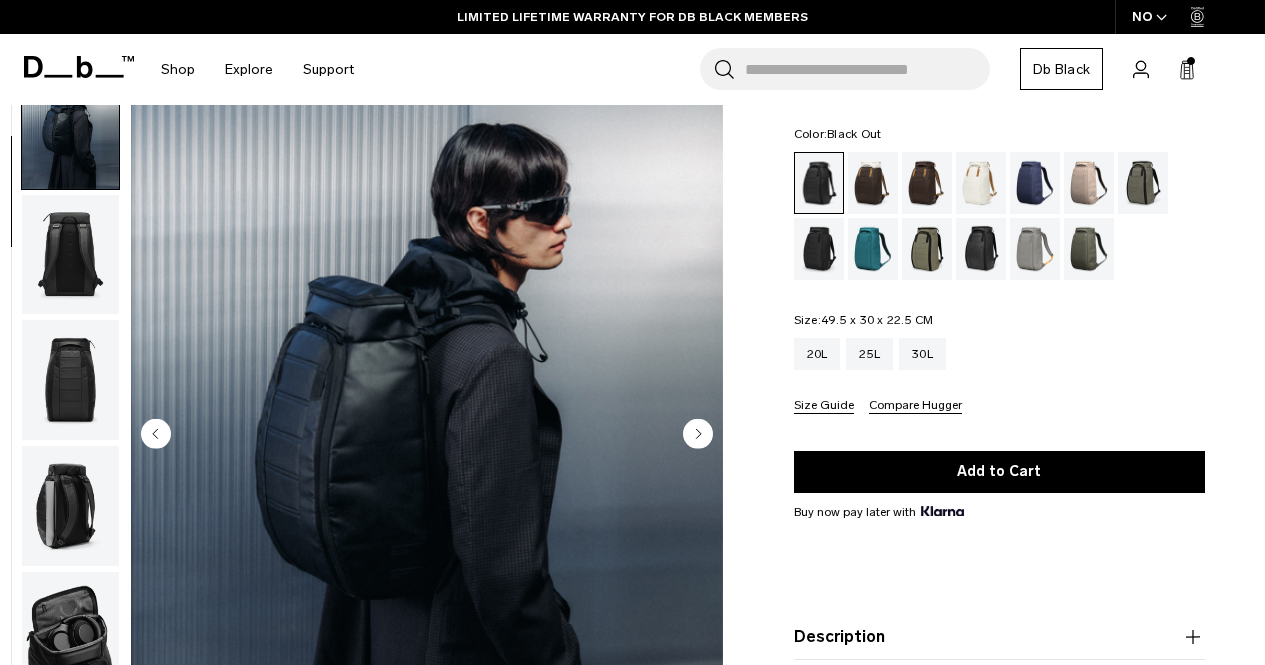 scroll, scrollTop: 126, scrollLeft: 0, axis: vertical 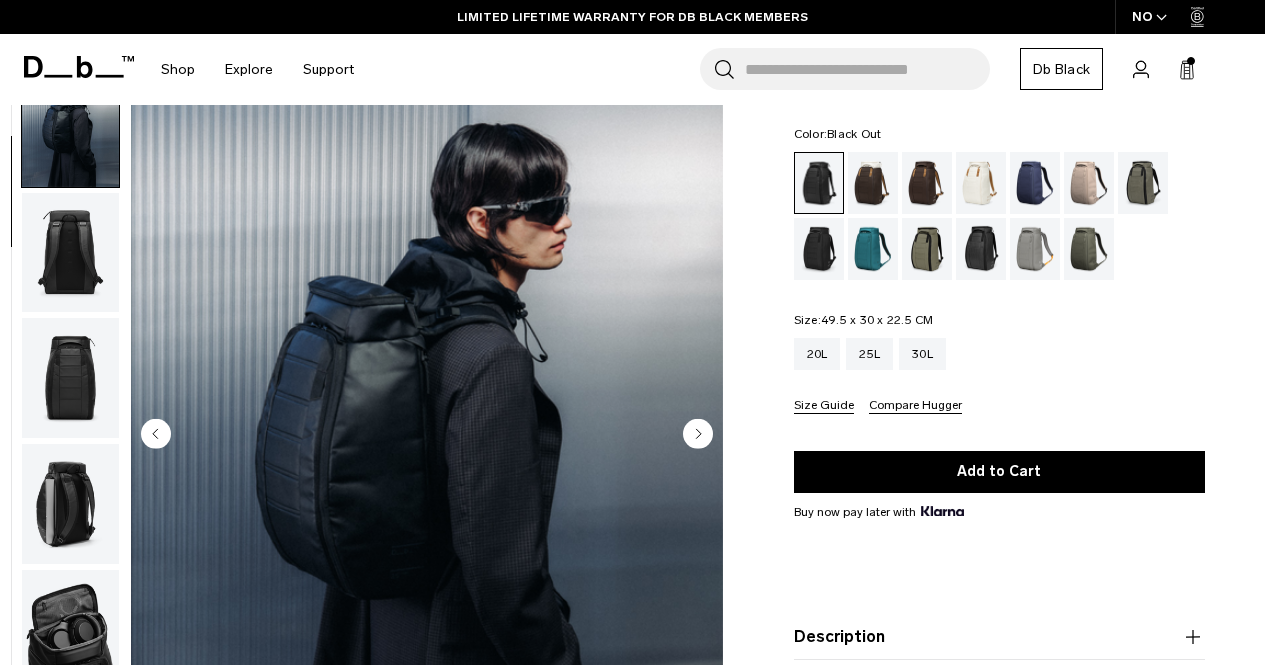 click at bounding box center [70, 252] 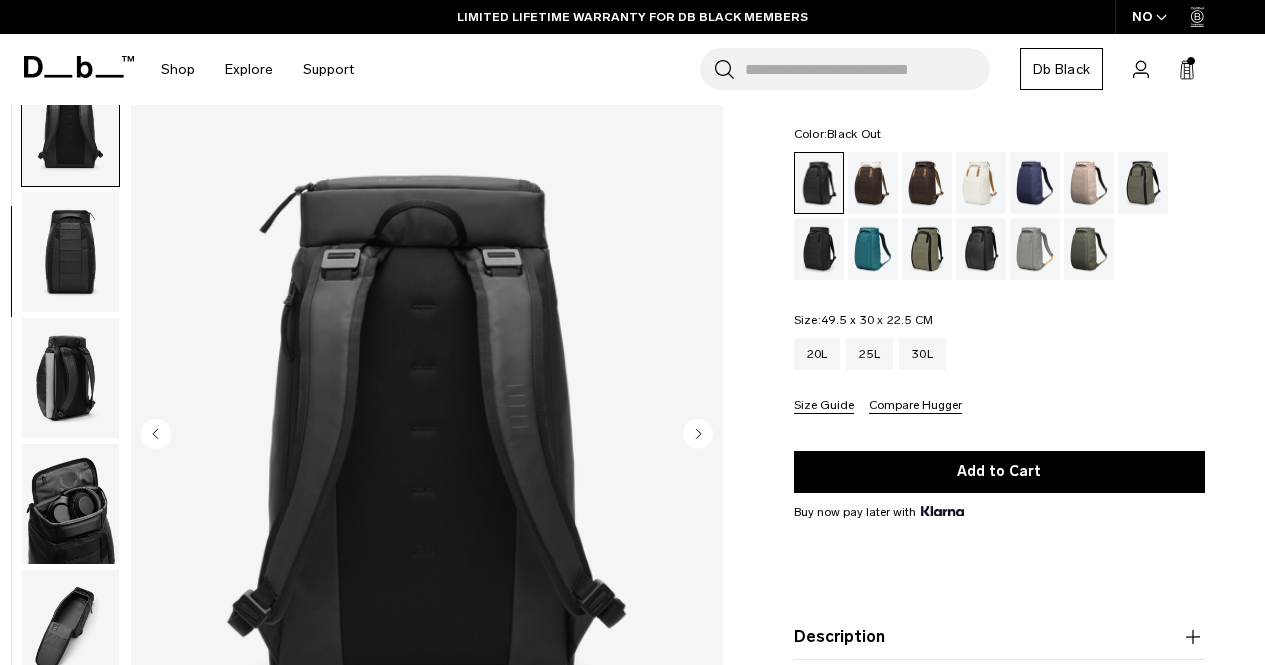click at bounding box center (70, 252) 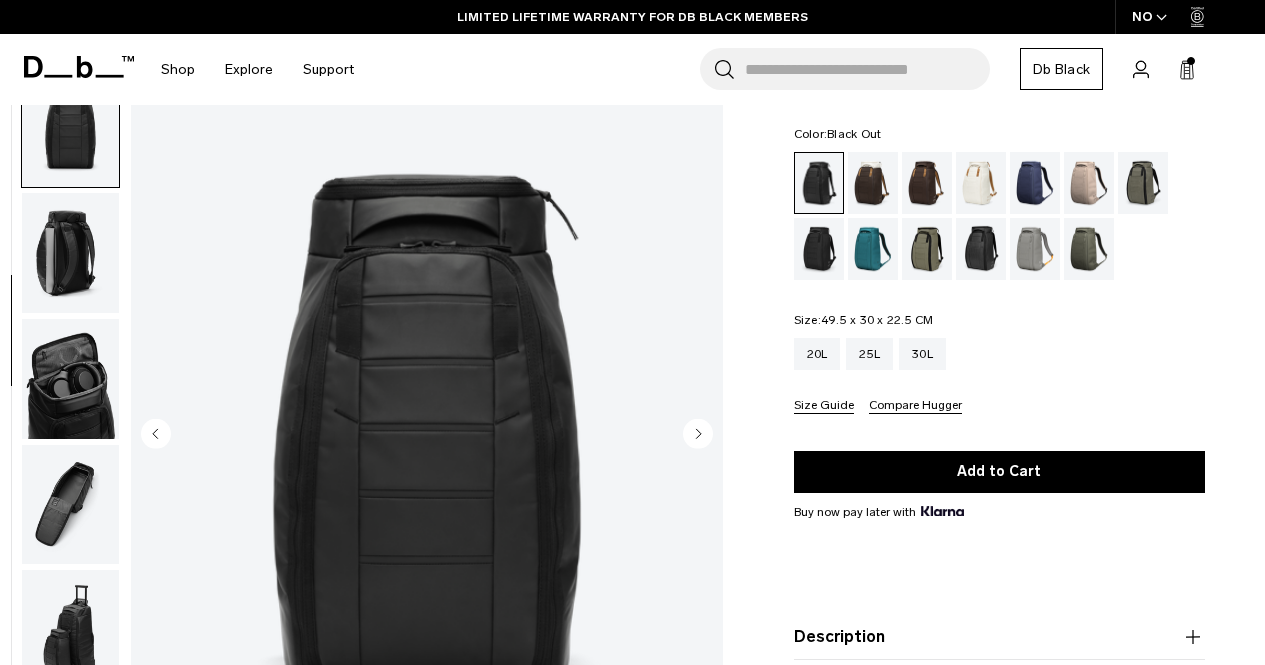 click at bounding box center (70, 253) 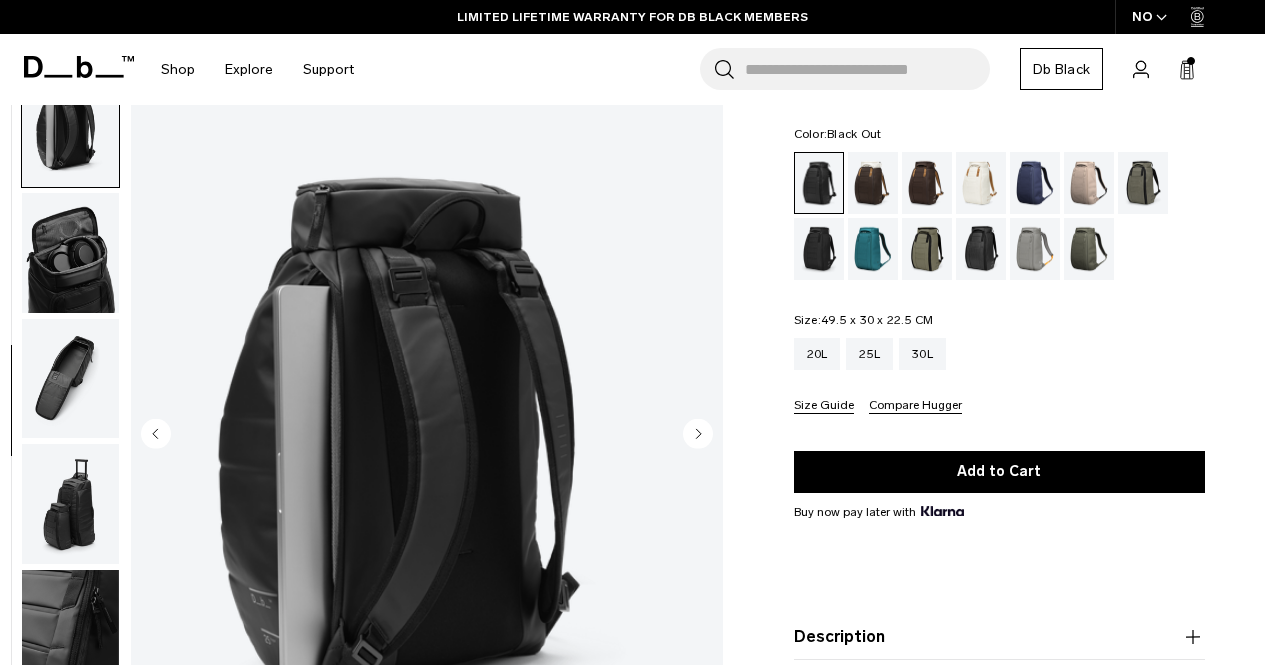 click at bounding box center (70, 253) 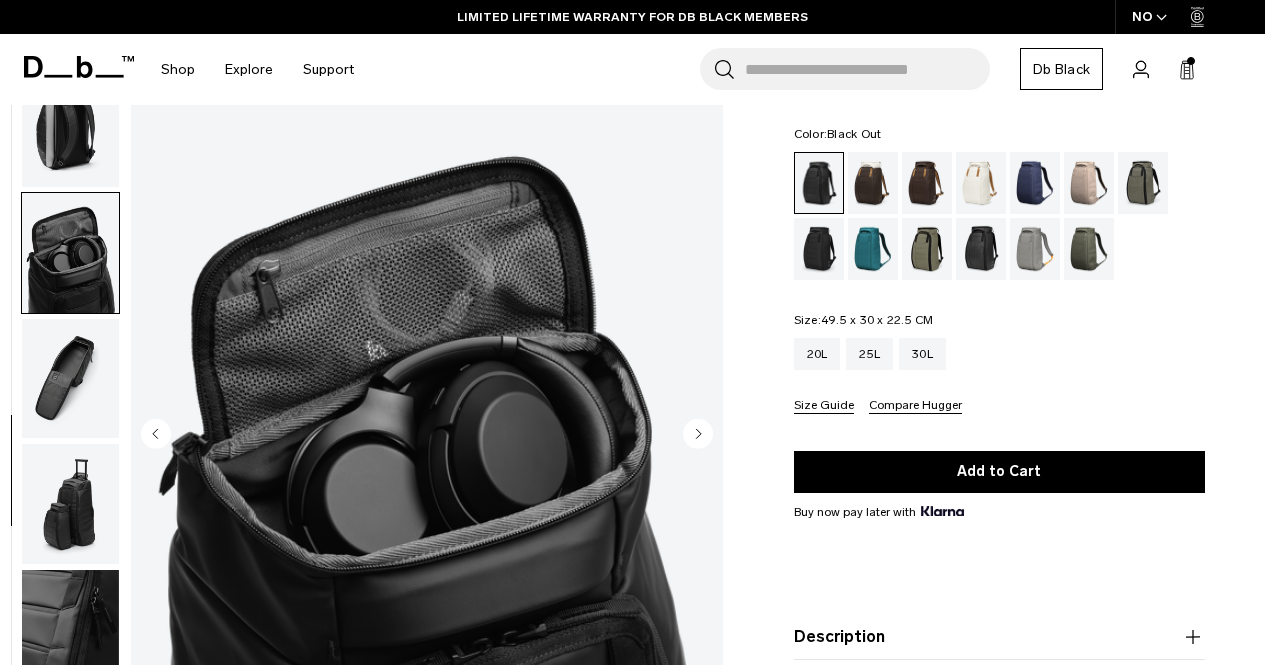 scroll, scrollTop: 515, scrollLeft: 0, axis: vertical 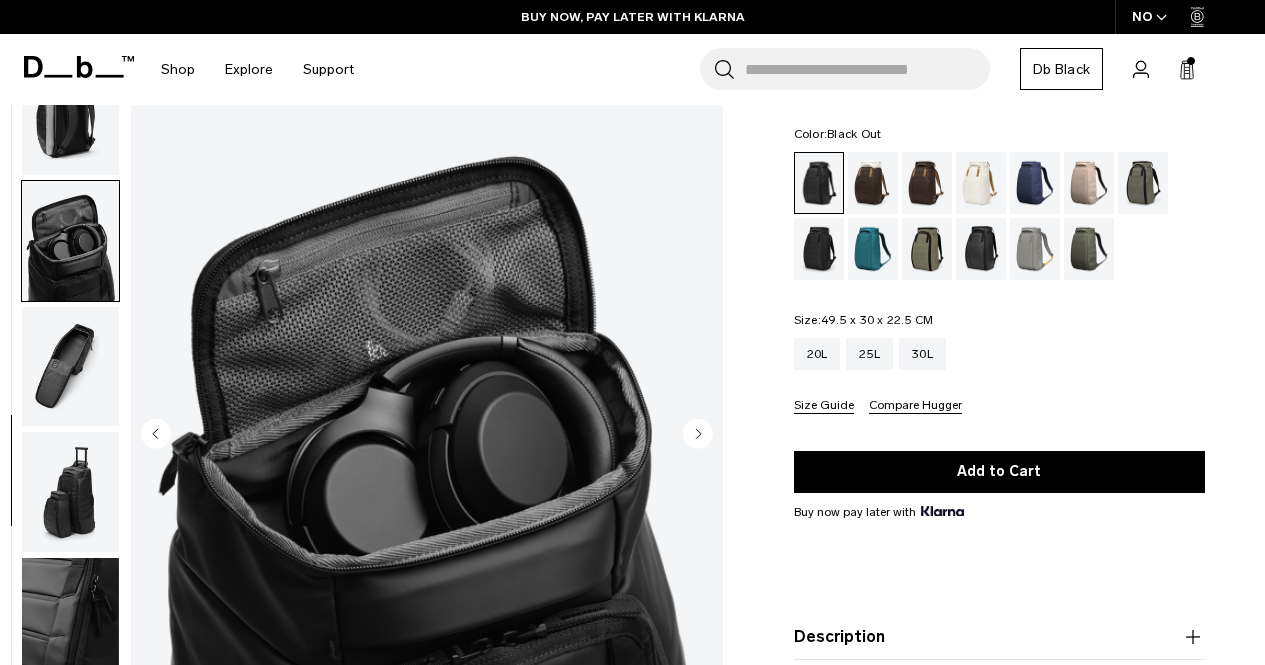 click at bounding box center (70, 241) 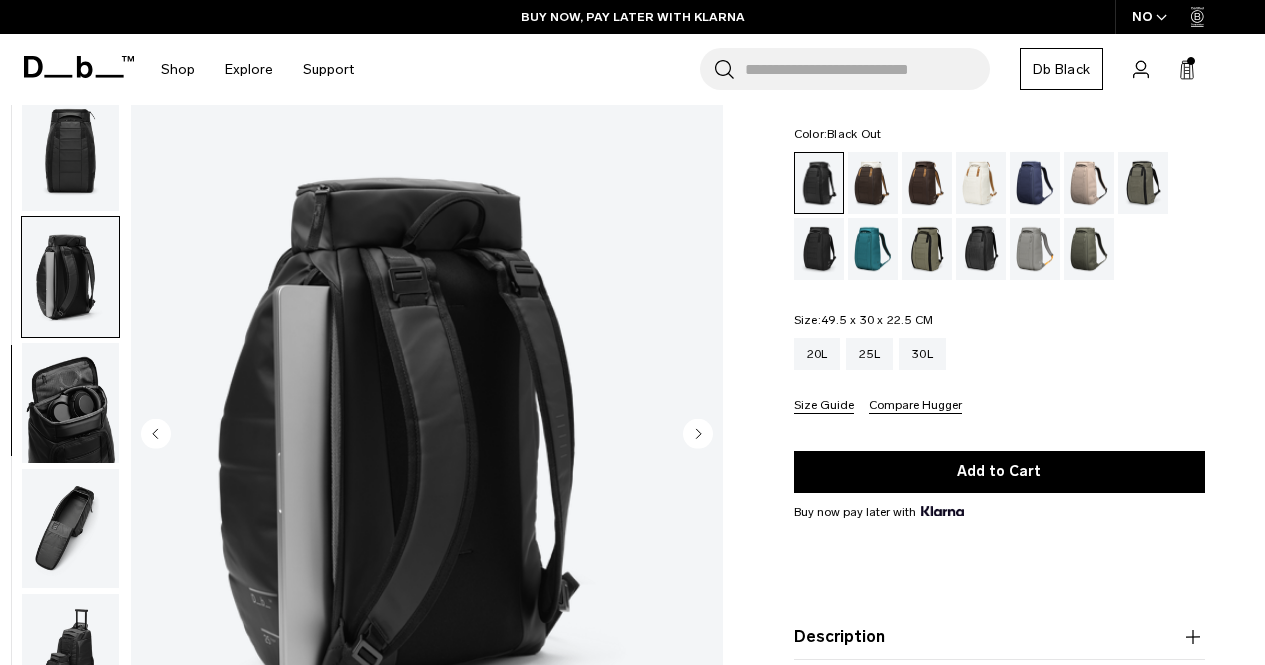 scroll, scrollTop: 340, scrollLeft: 0, axis: vertical 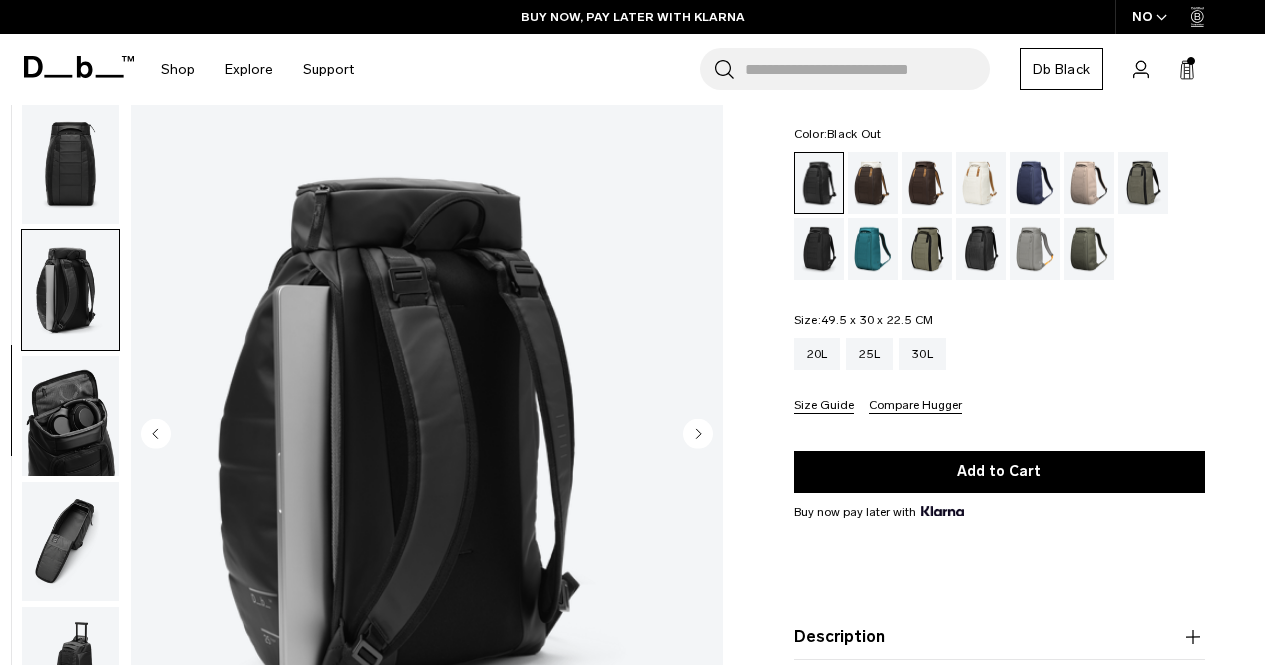 click at bounding box center (70, 164) 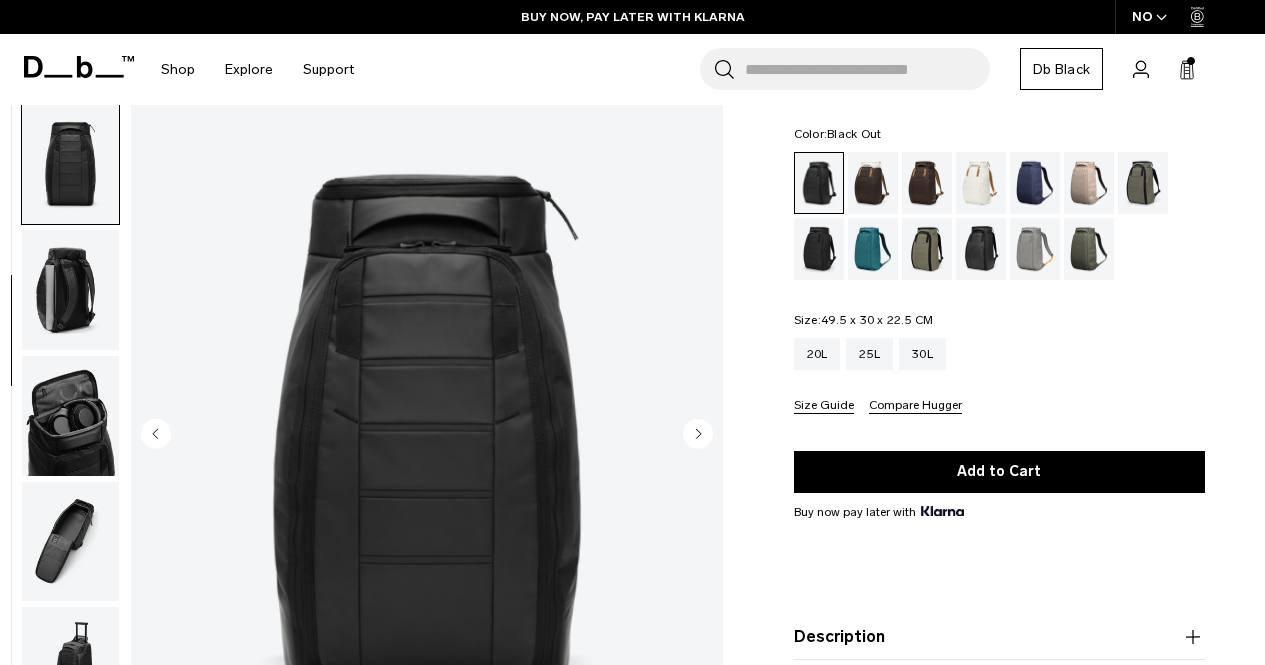 scroll, scrollTop: 377, scrollLeft: 0, axis: vertical 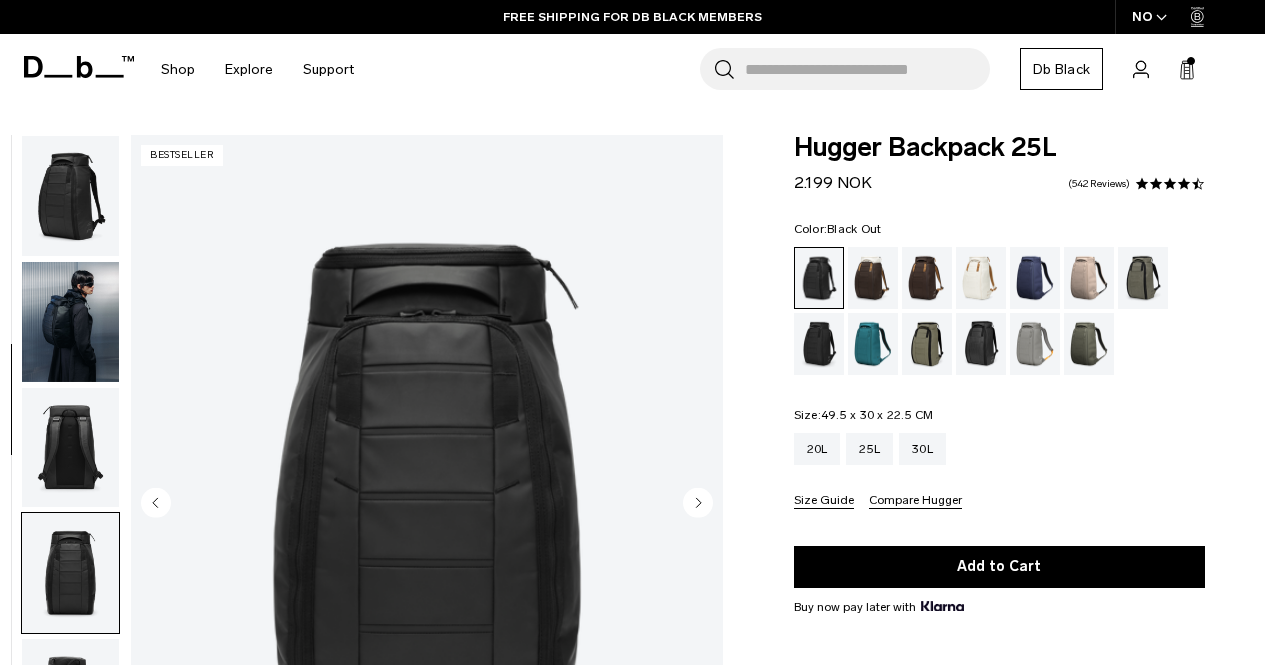 click 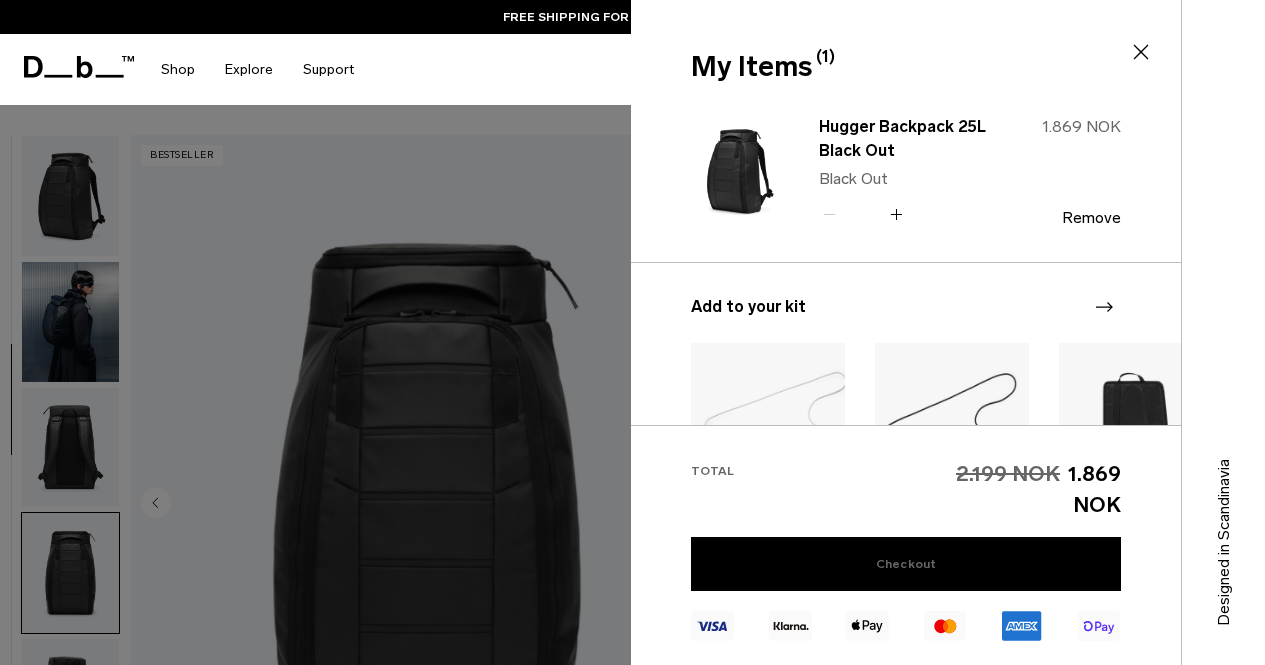 click on "Checkout" at bounding box center (906, 564) 